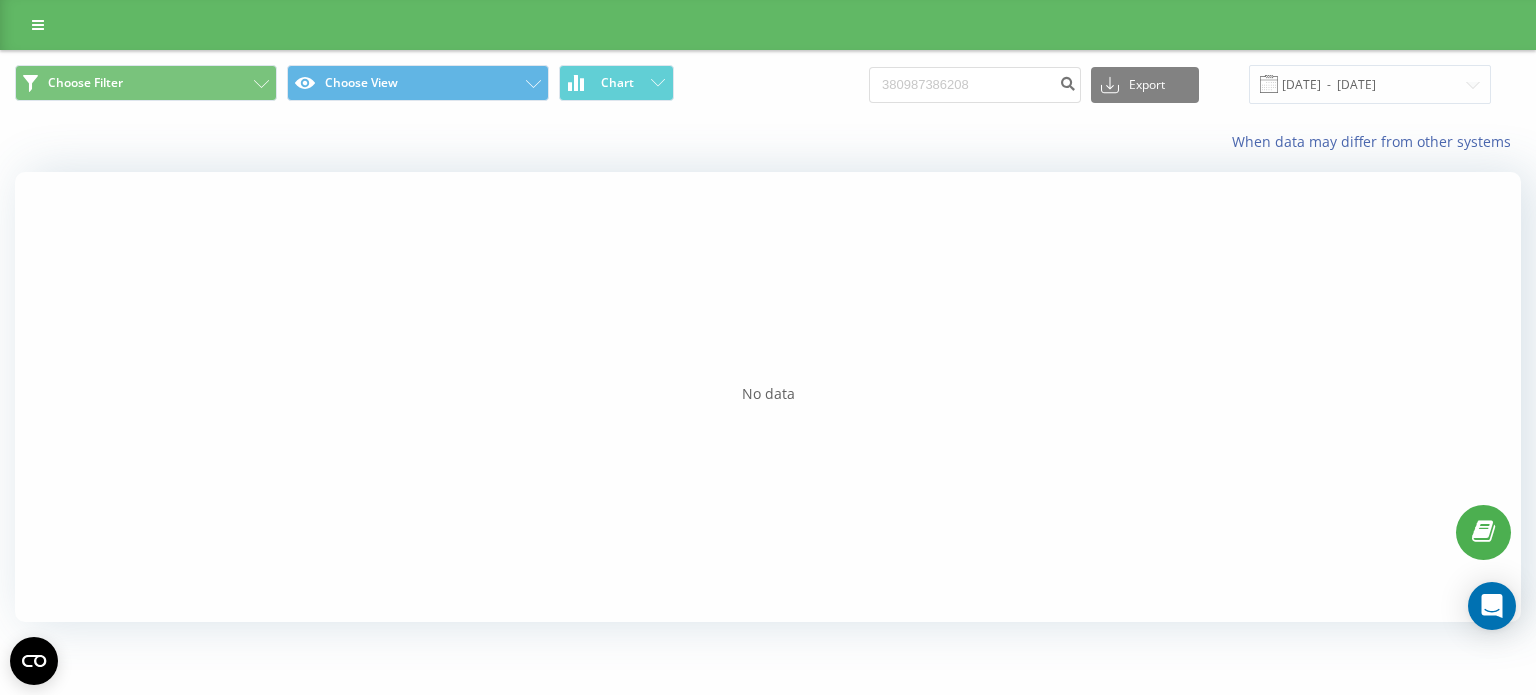 scroll, scrollTop: 0, scrollLeft: 0, axis: both 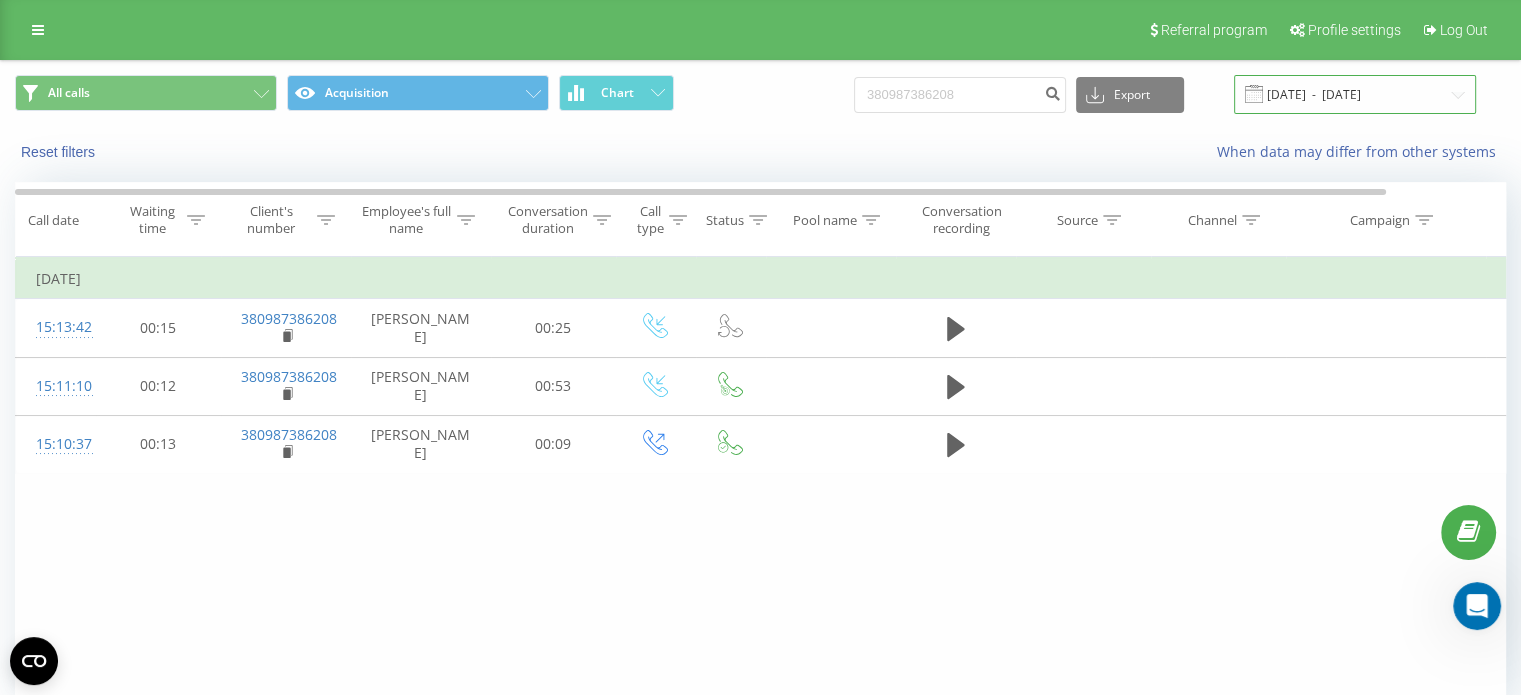 click on "[DATE]  -  [DATE]" at bounding box center (1355, 94) 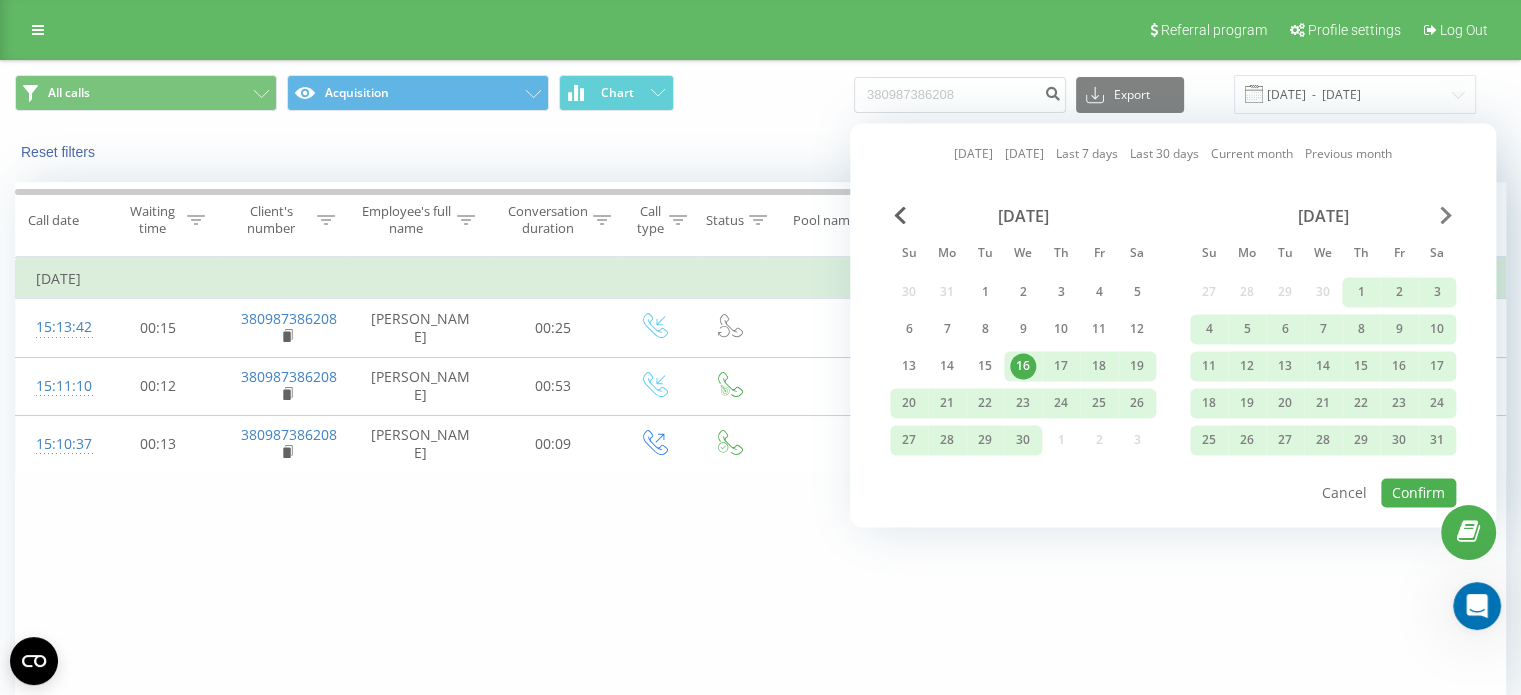 click at bounding box center (1446, 215) 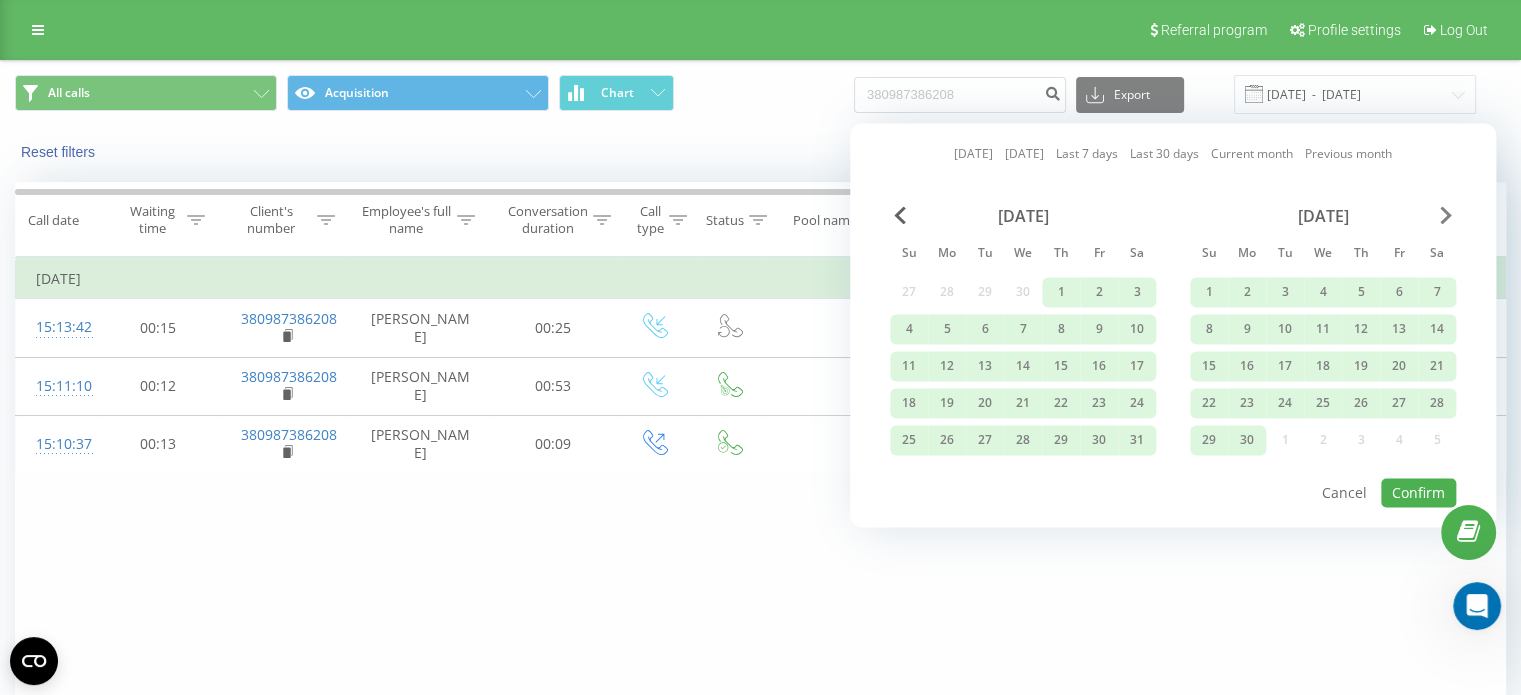 click at bounding box center (1446, 215) 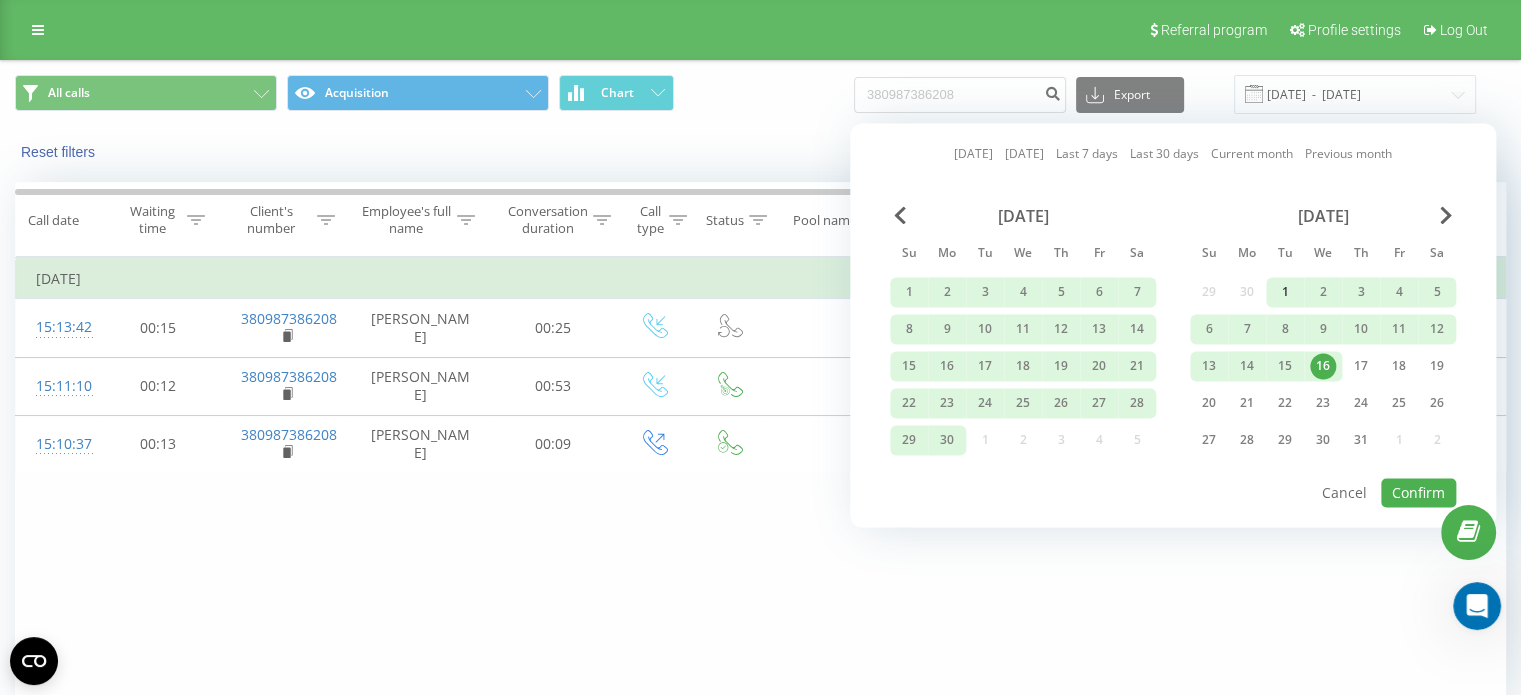 click on "1" at bounding box center [1285, 292] 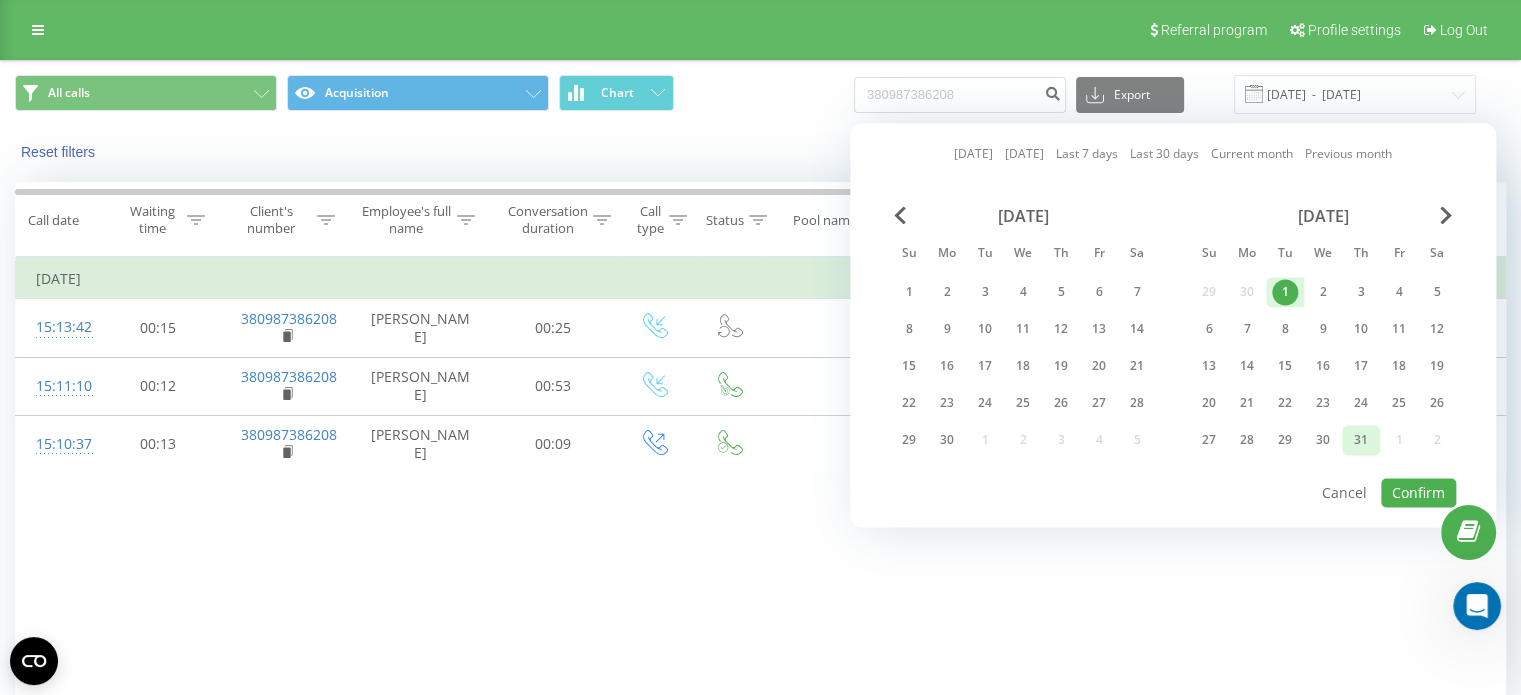 click on "31" at bounding box center [1361, 440] 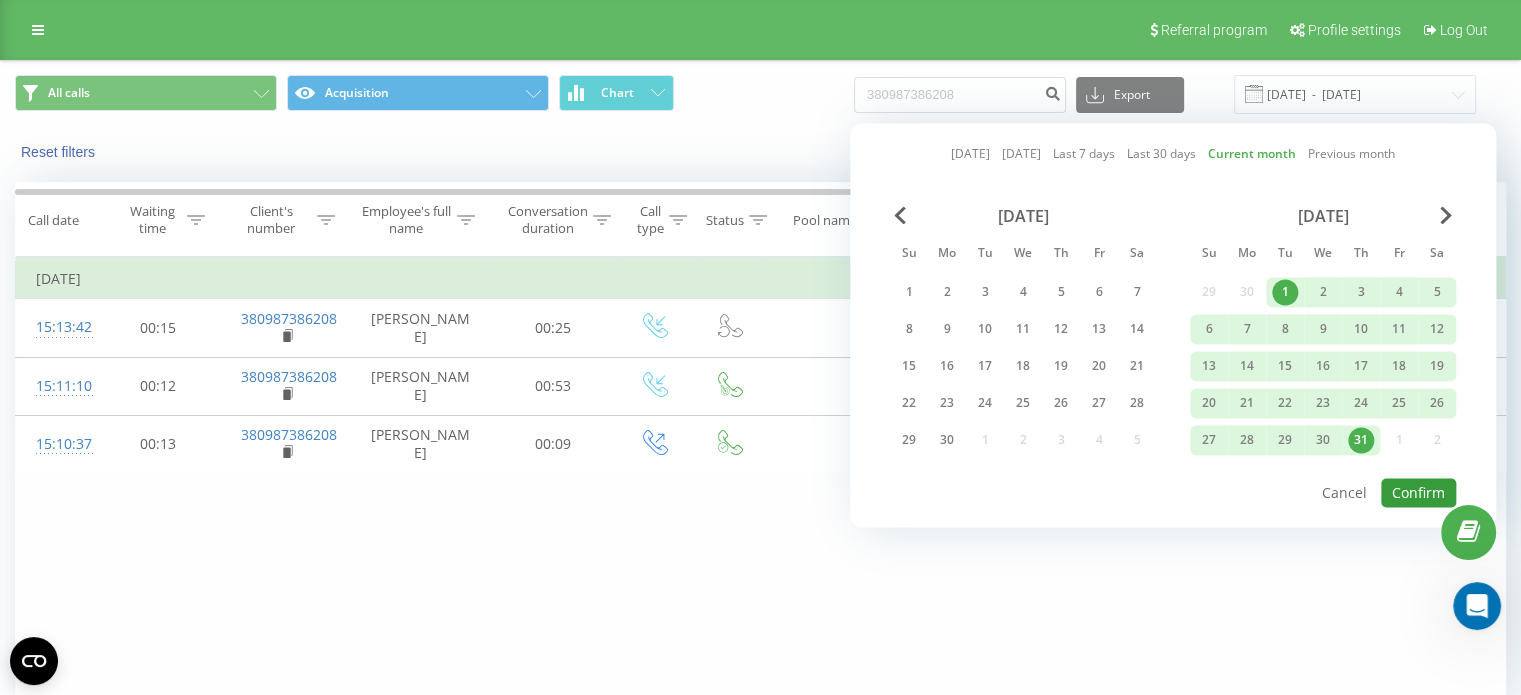 click on "Confirm" at bounding box center (1418, 492) 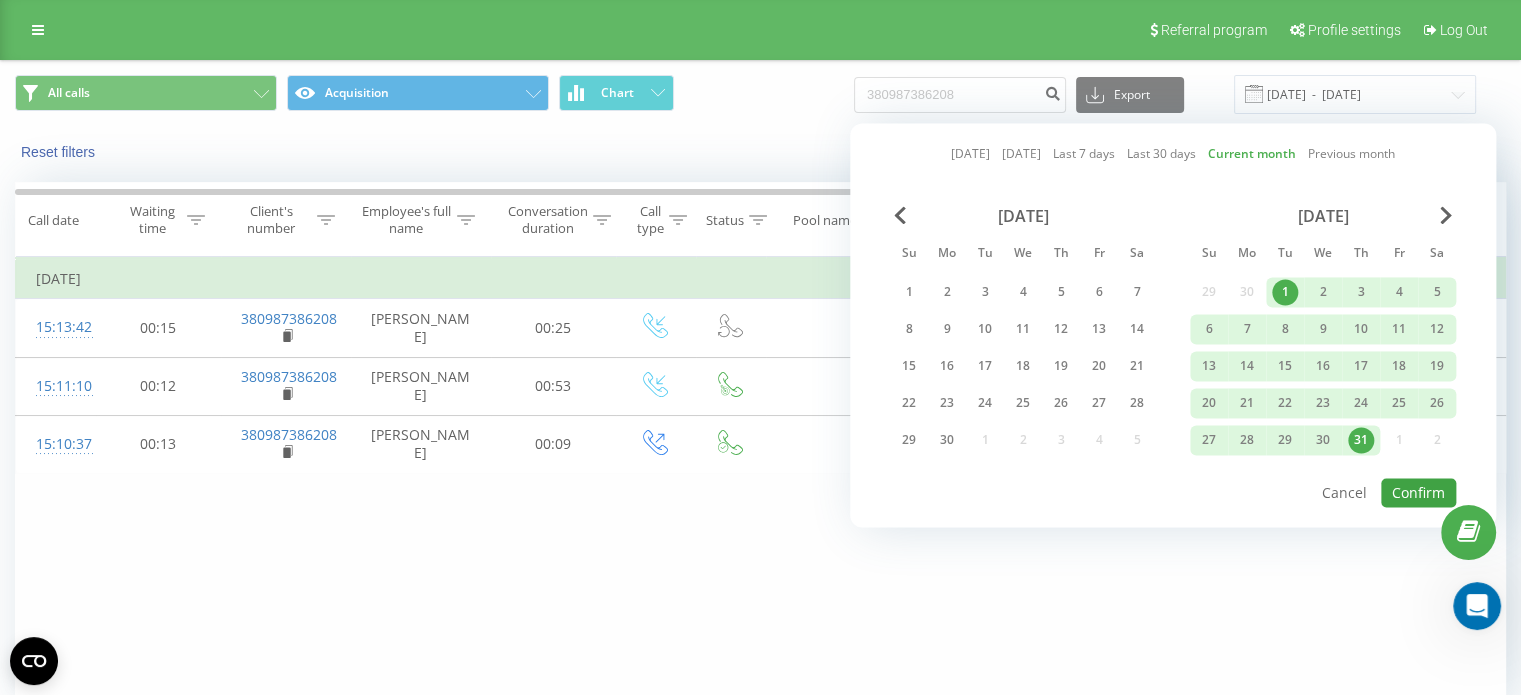 type on "[DATE]  -  [DATE]" 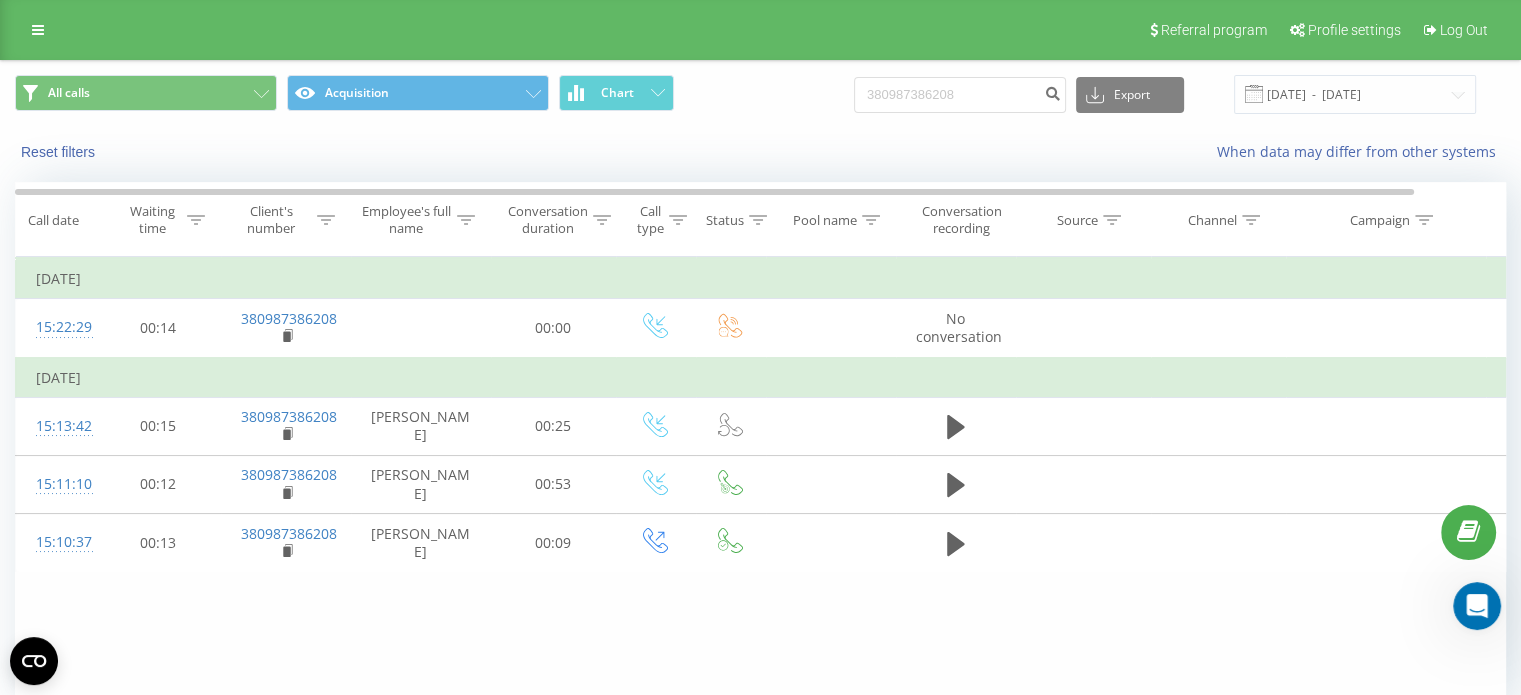 click 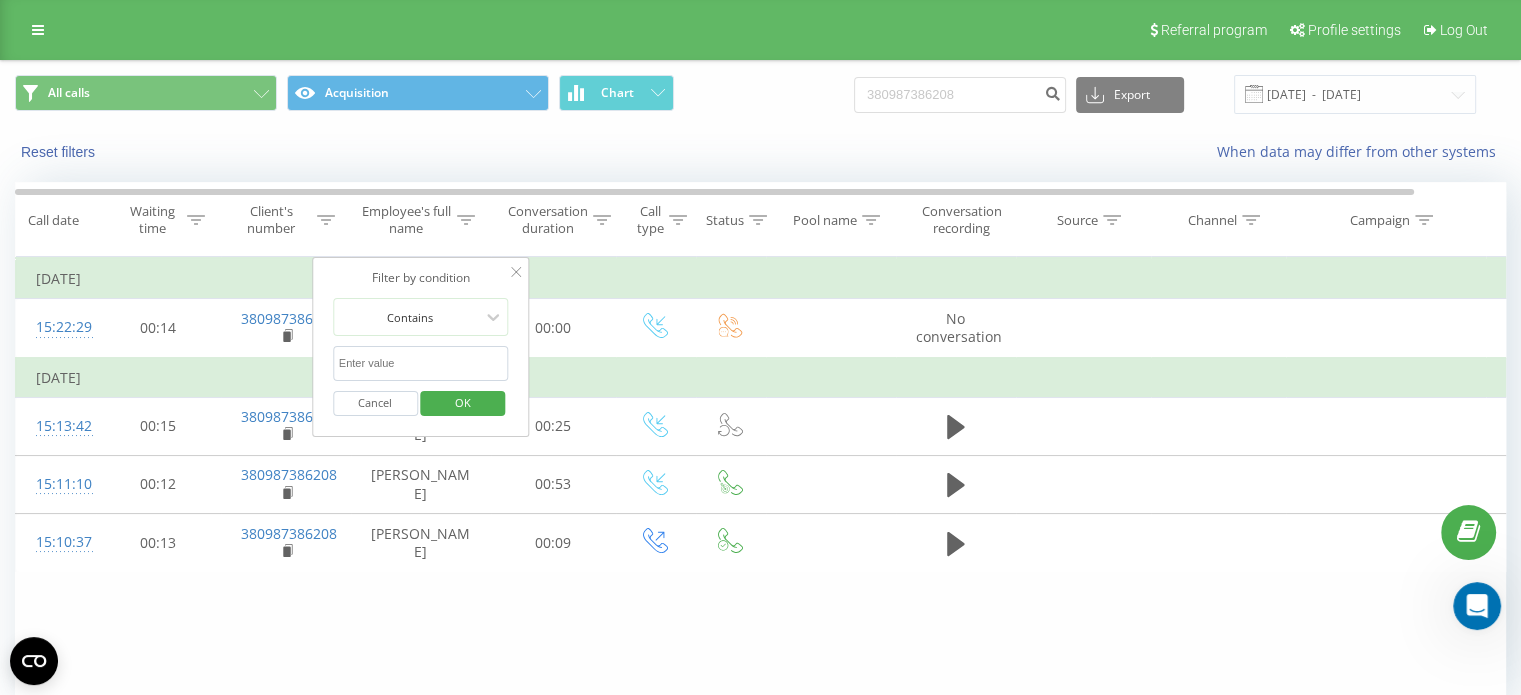 click 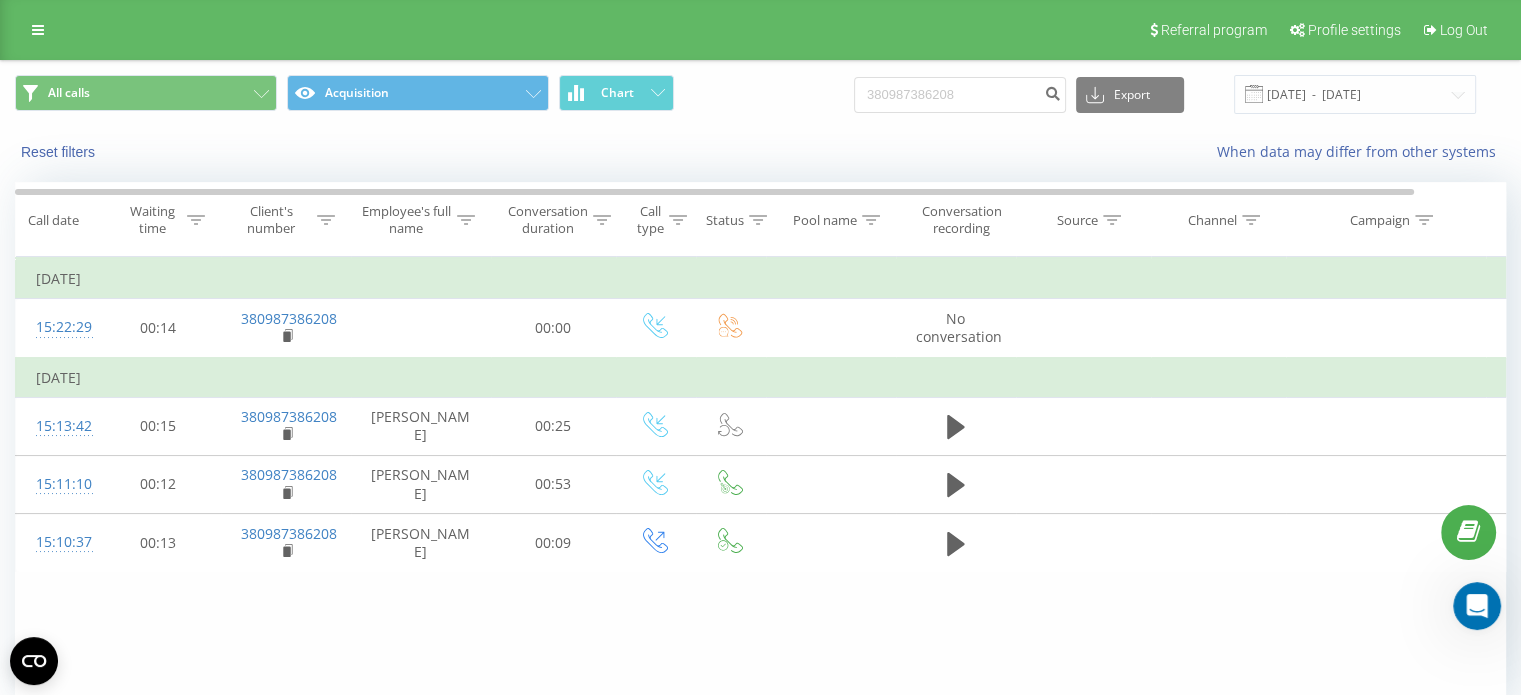 click 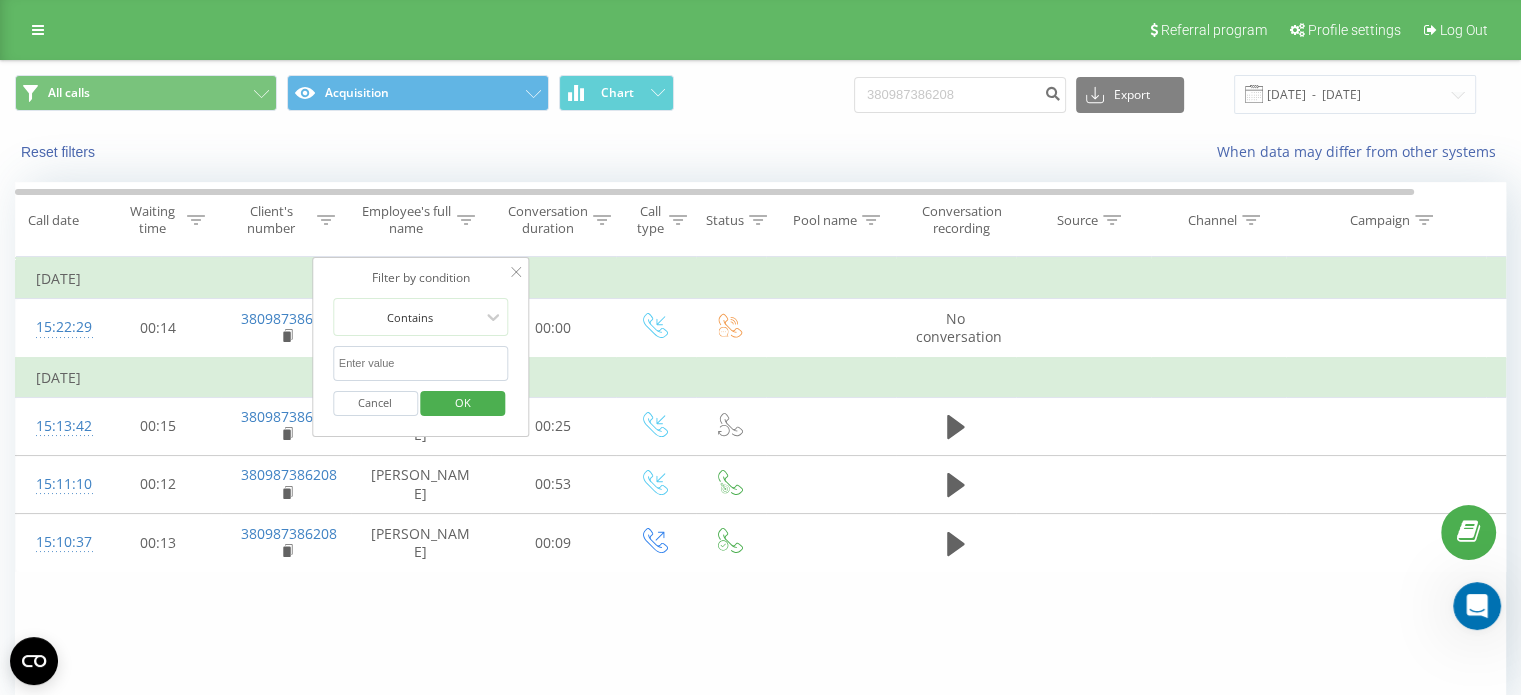 click 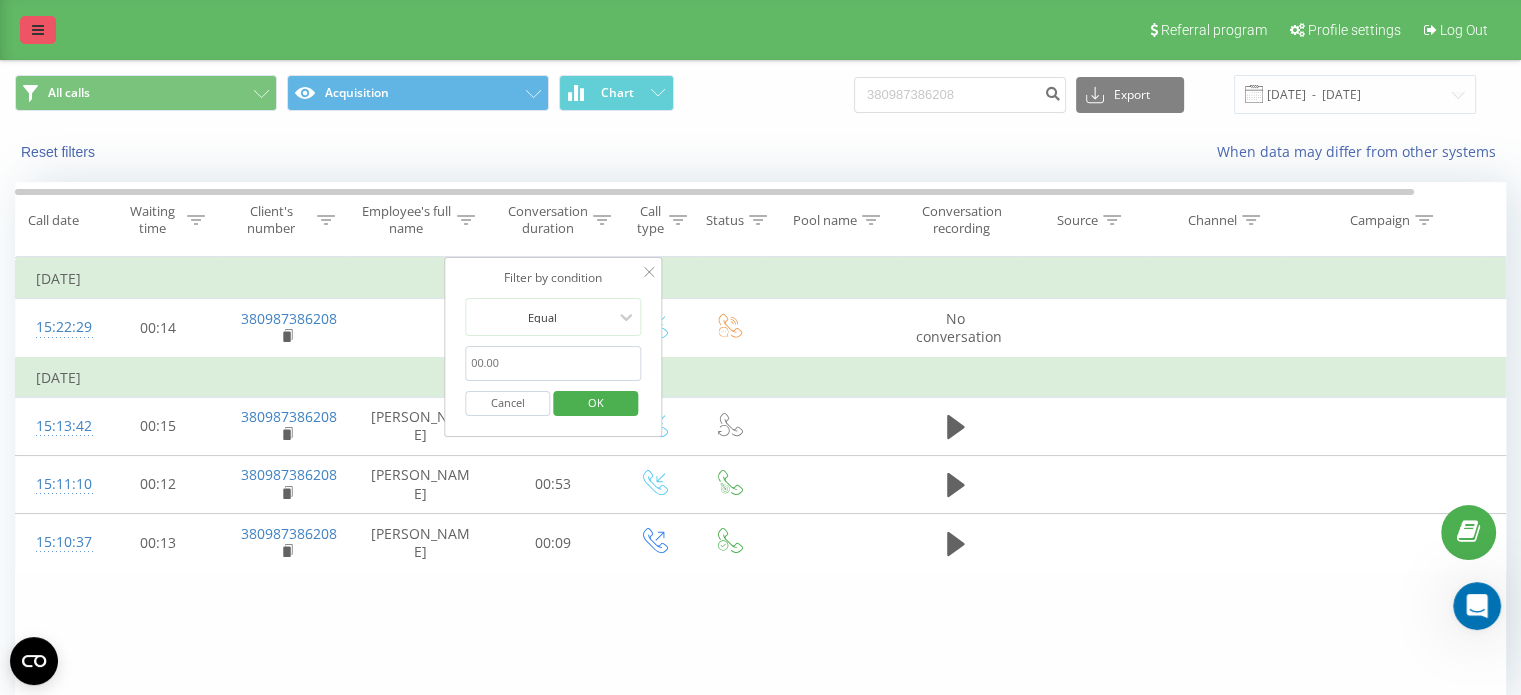 click at bounding box center (38, 30) 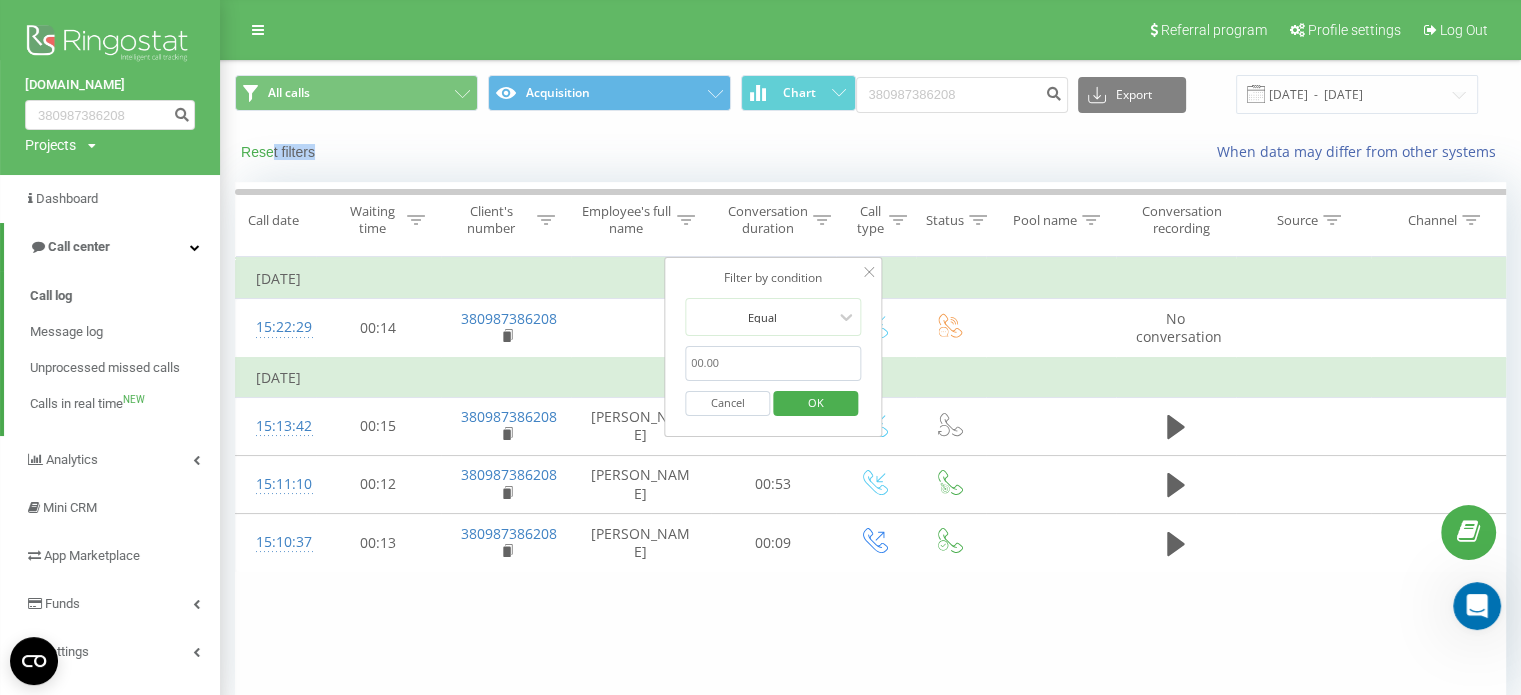 drag, startPoint x: 282, startPoint y: 163, endPoint x: 268, endPoint y: 153, distance: 17.20465 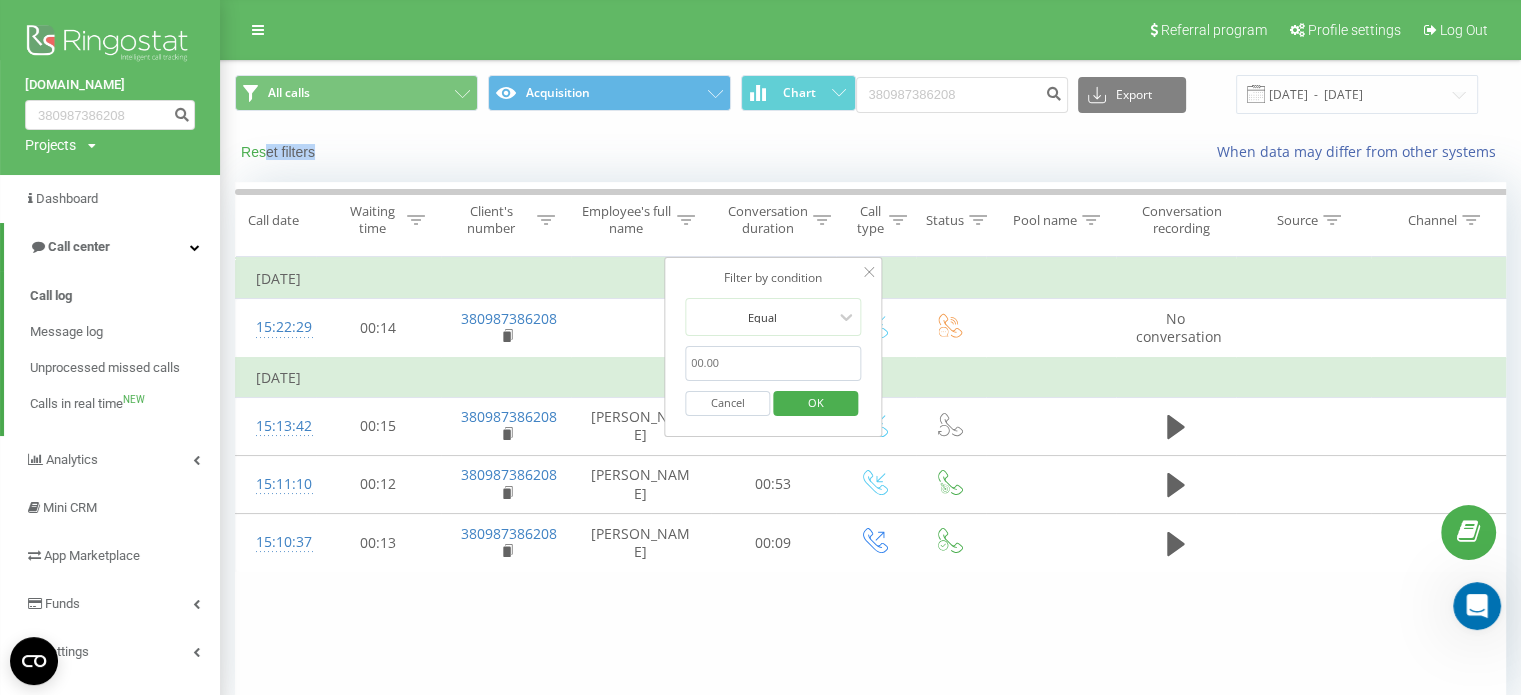 click on "Reset filters" at bounding box center (280, 152) 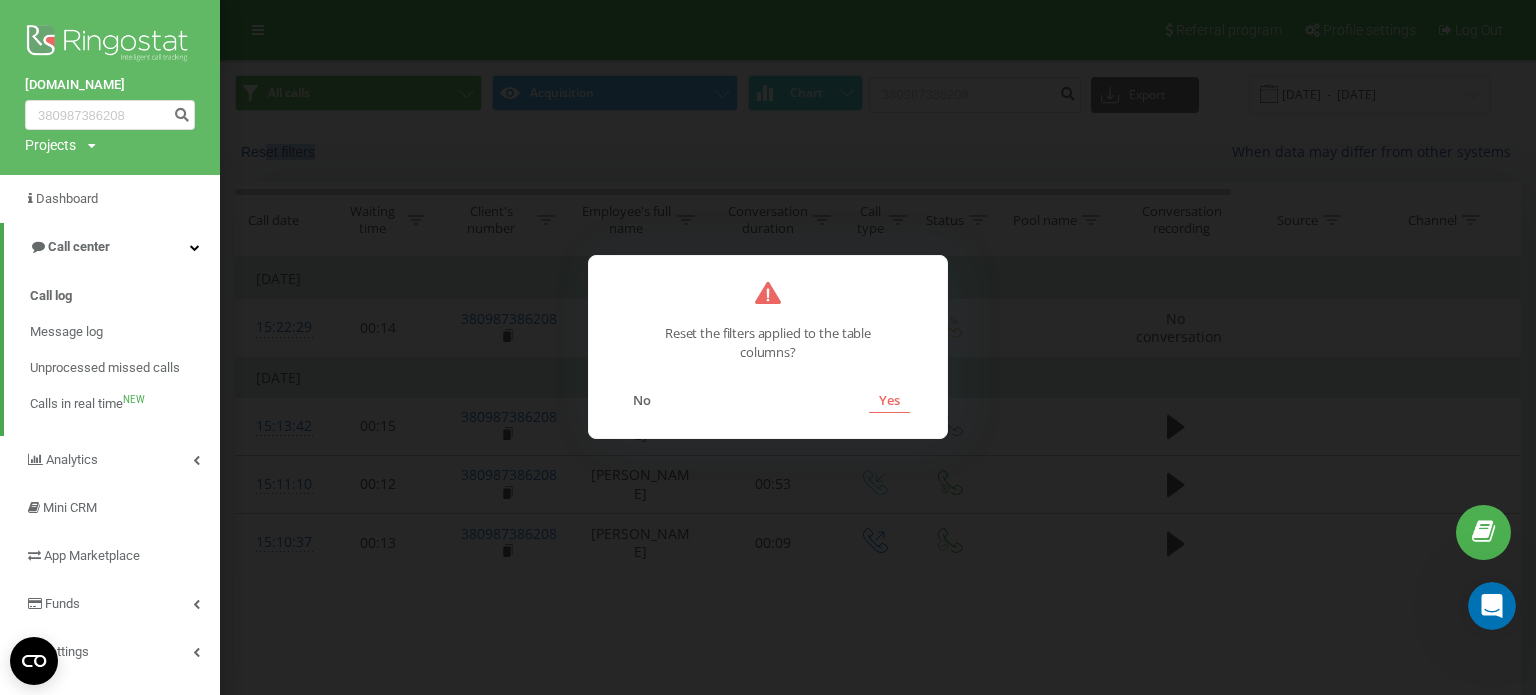 click on "Yes" at bounding box center (889, 400) 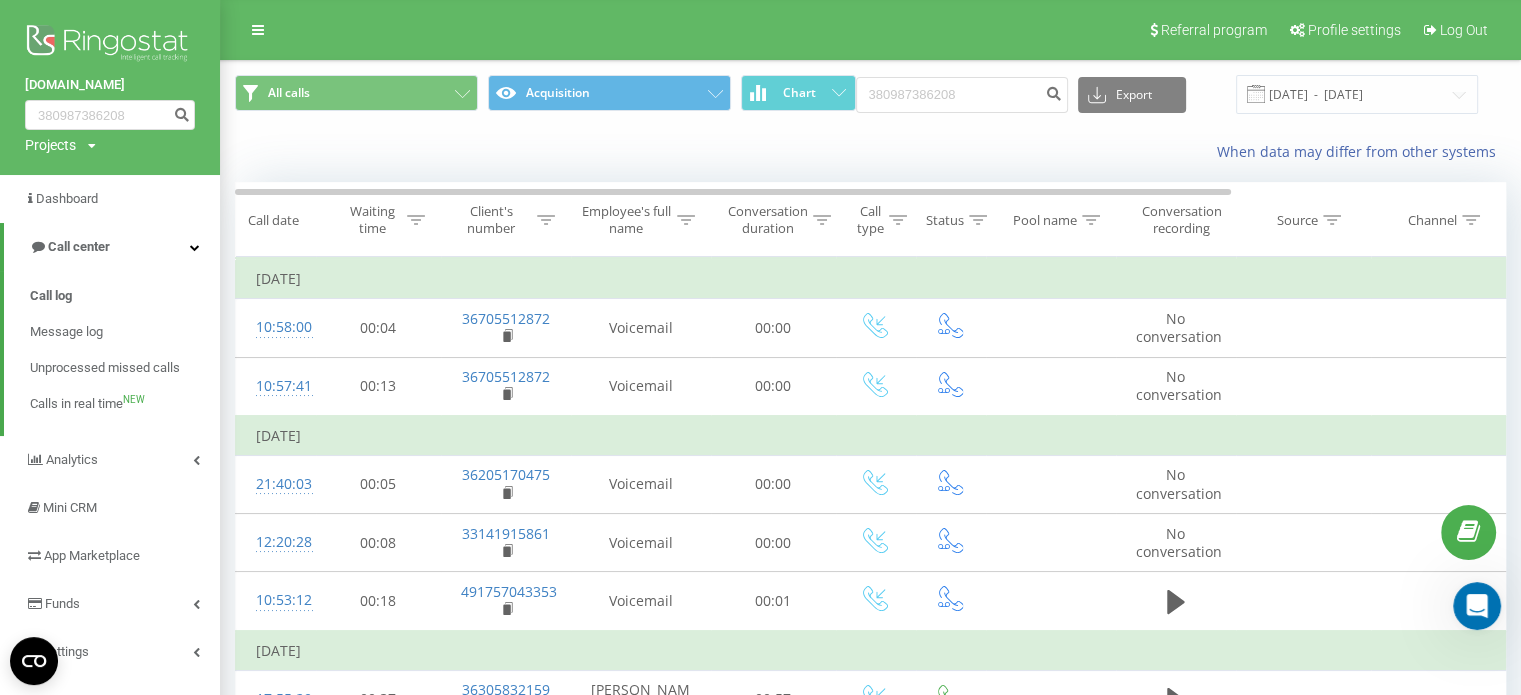 click on "When data may differ from other systems" at bounding box center [870, 152] 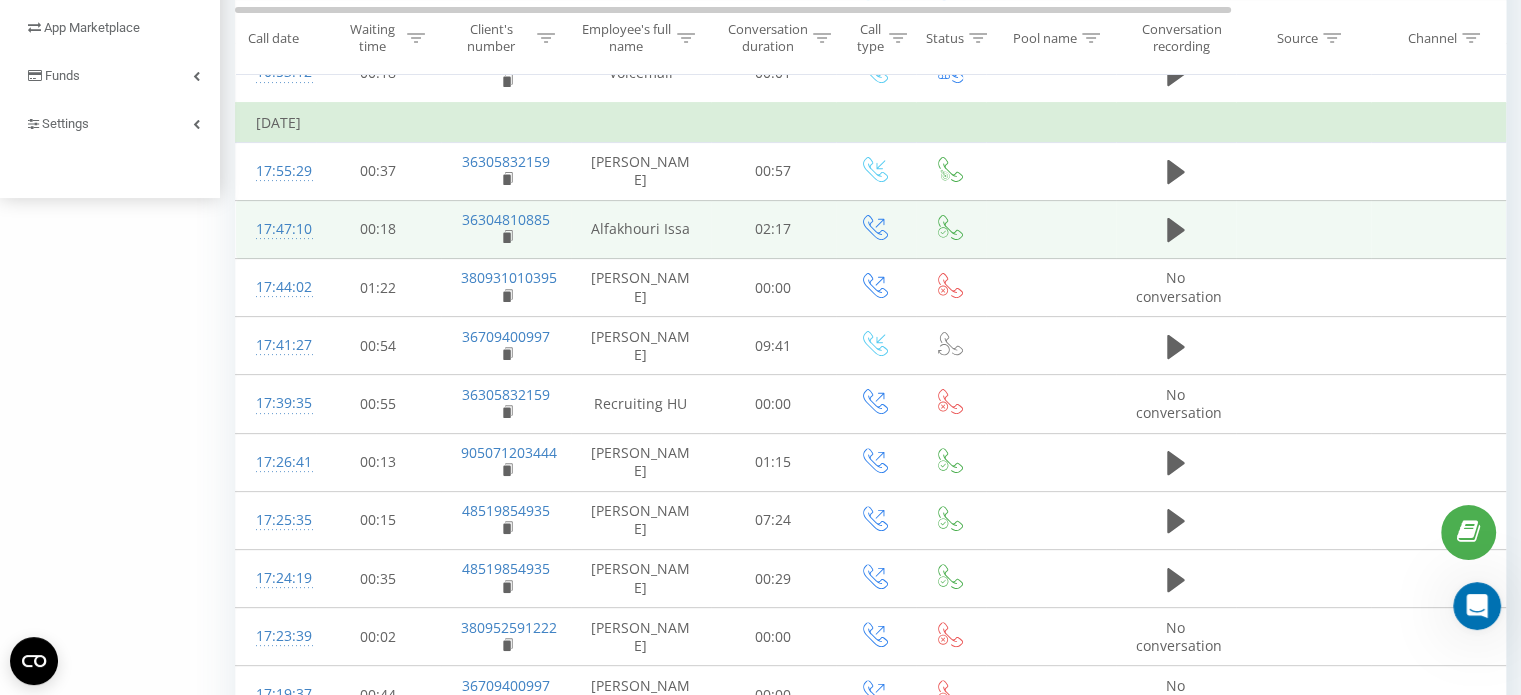 scroll, scrollTop: 0, scrollLeft: 0, axis: both 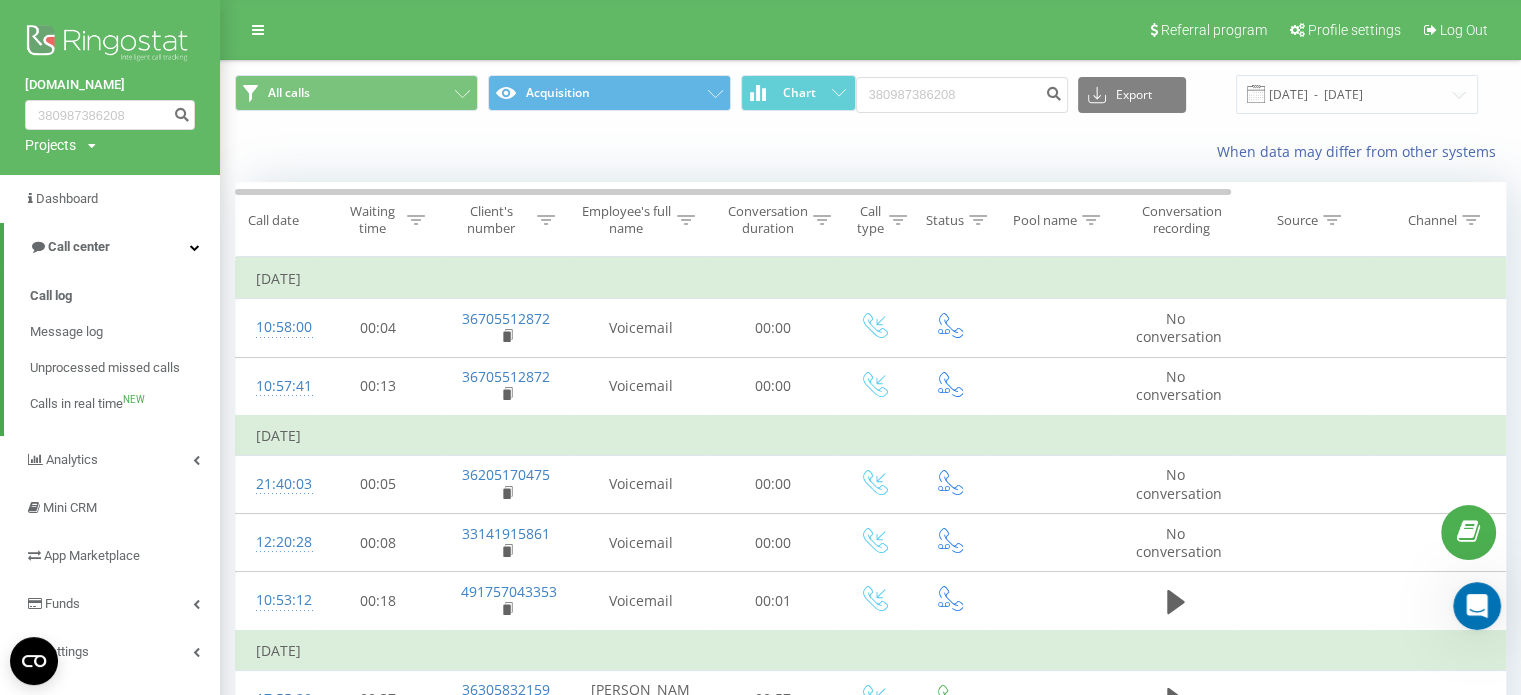 click 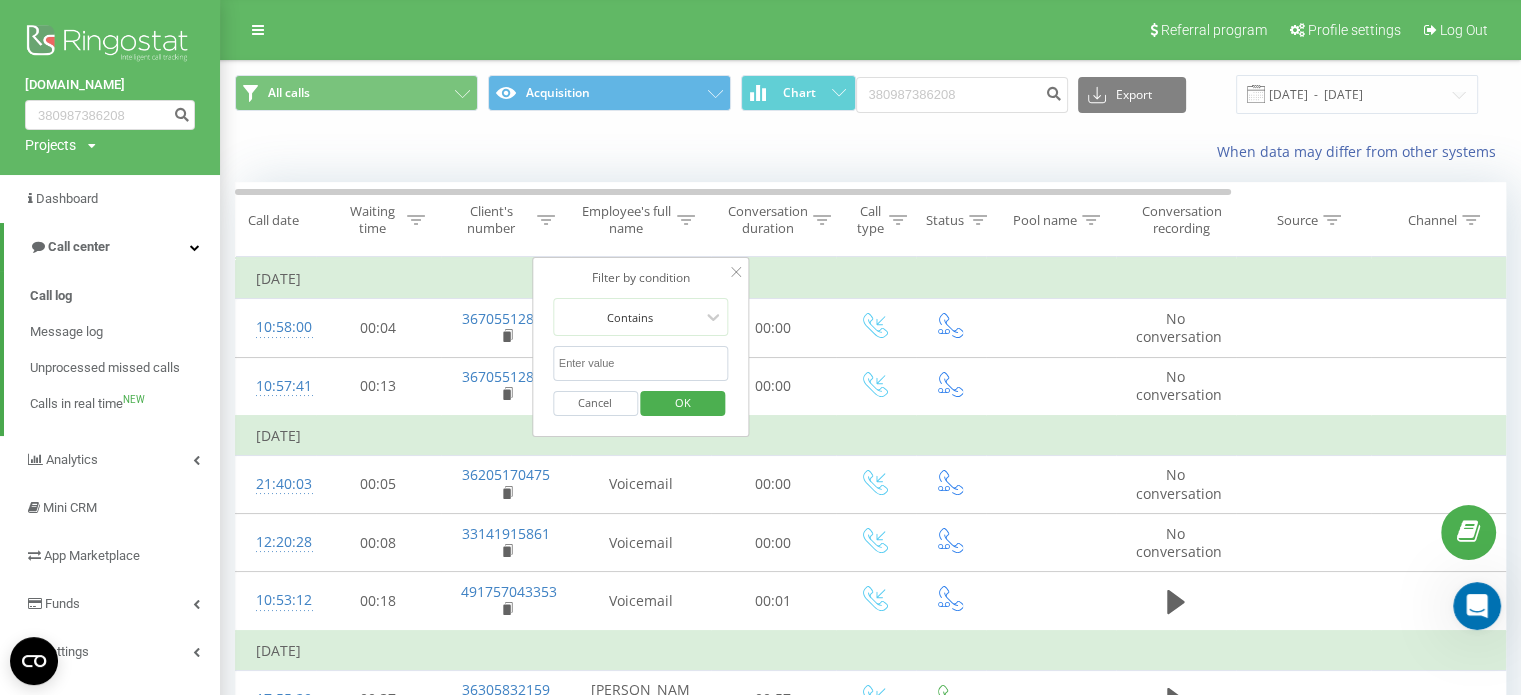 click on "Cancel OK" at bounding box center [641, 403] 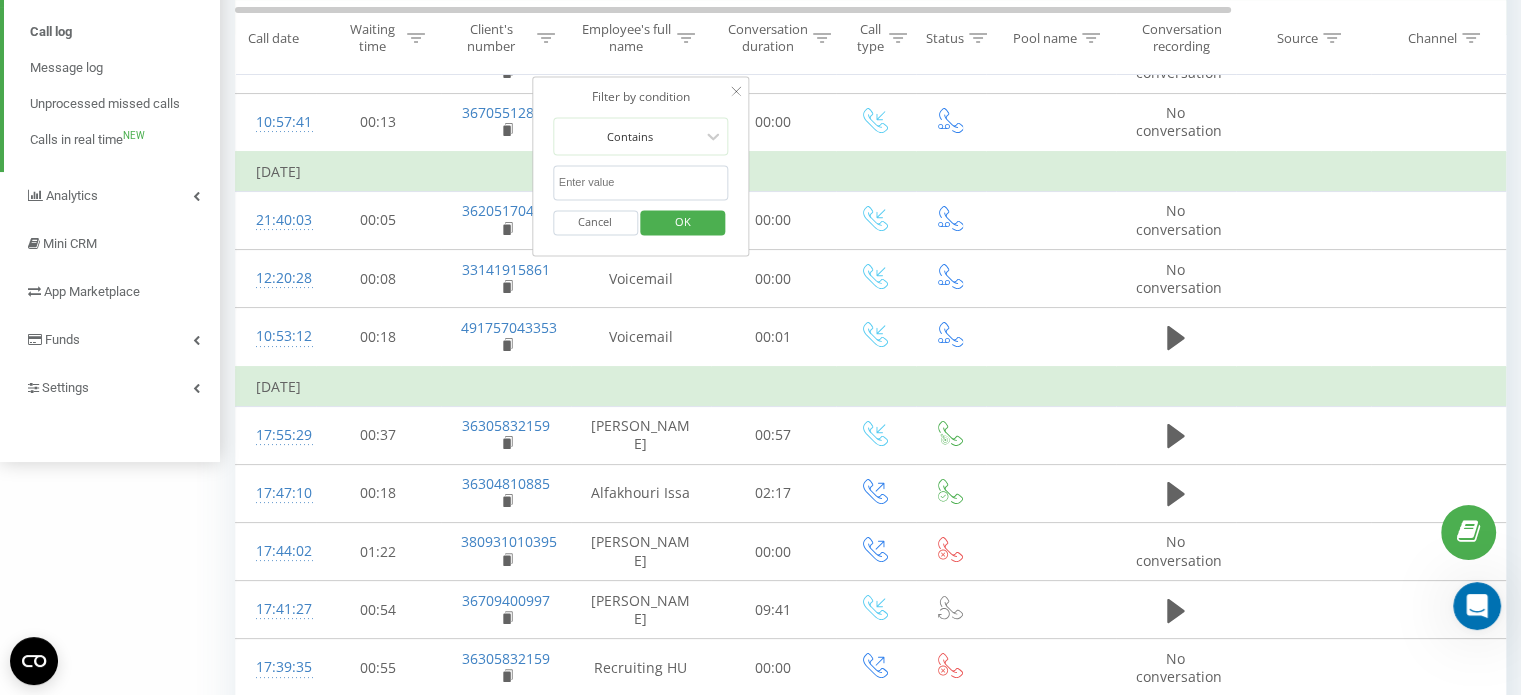 scroll, scrollTop: 266, scrollLeft: 0, axis: vertical 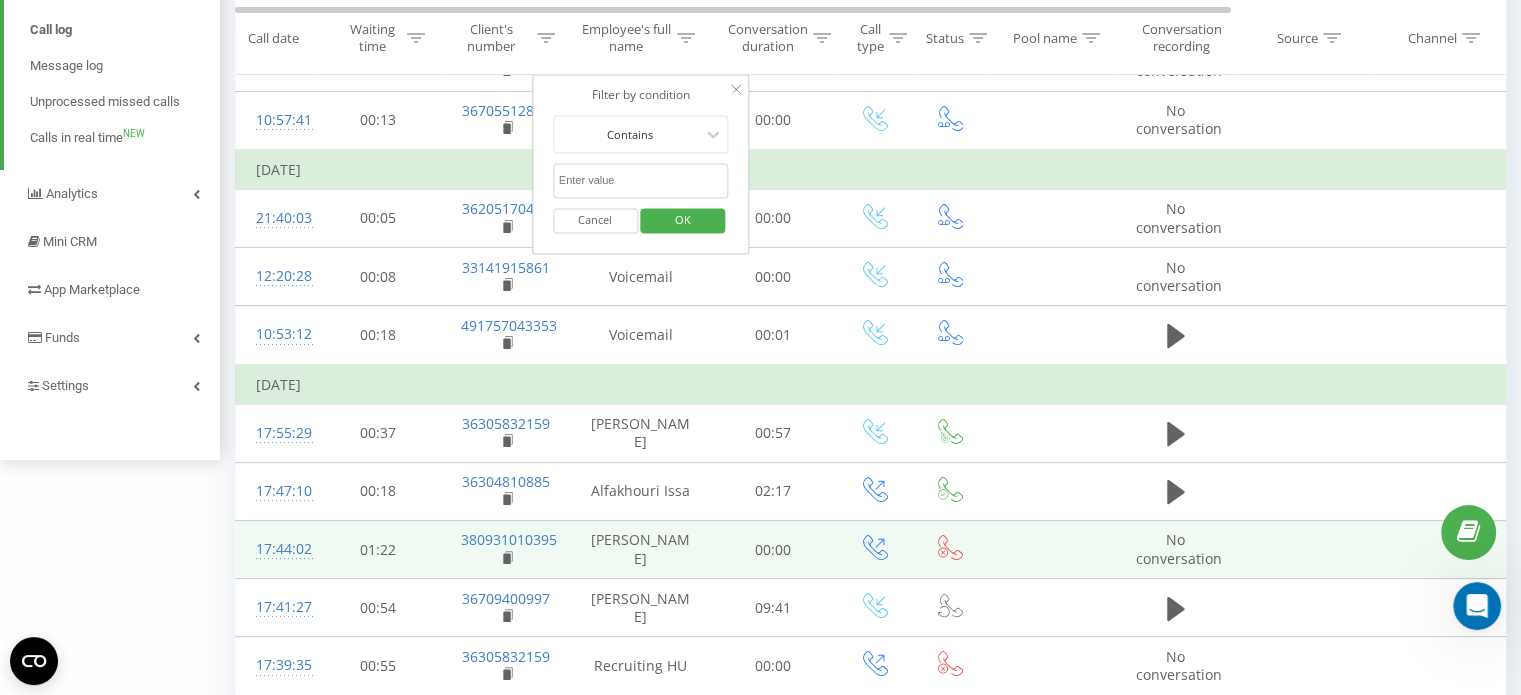 drag, startPoint x: 684, startPoint y: 549, endPoint x: 612, endPoint y: 535, distance: 73.34848 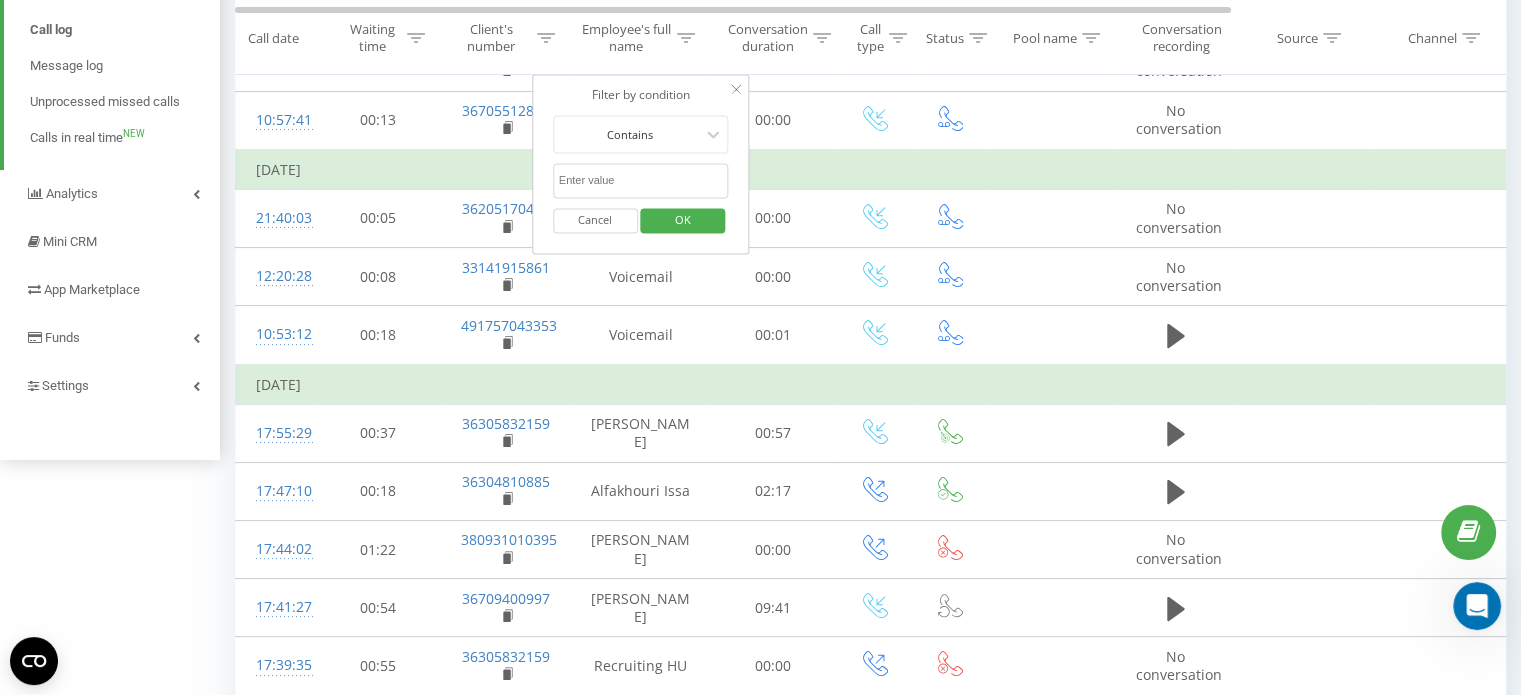 click at bounding box center (641, 181) 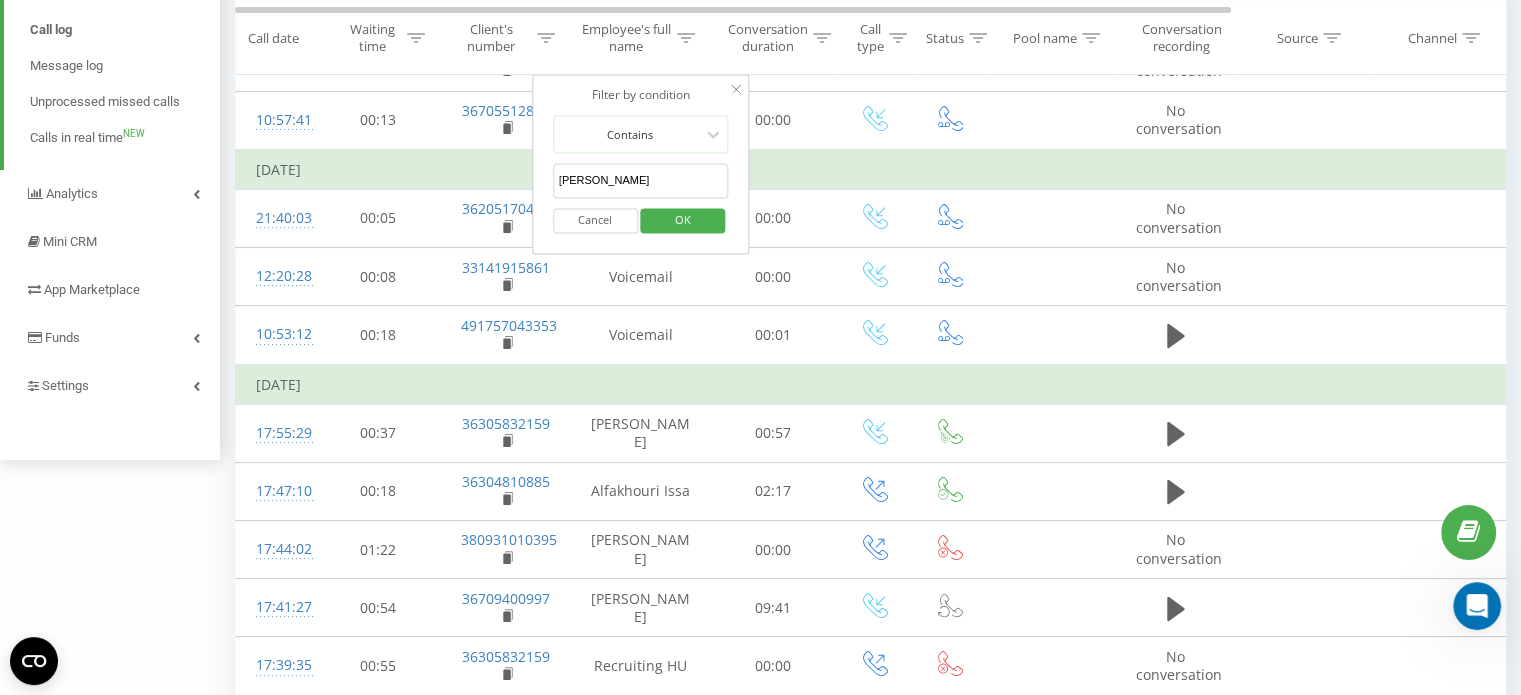 type on "[PERSON_NAME]" 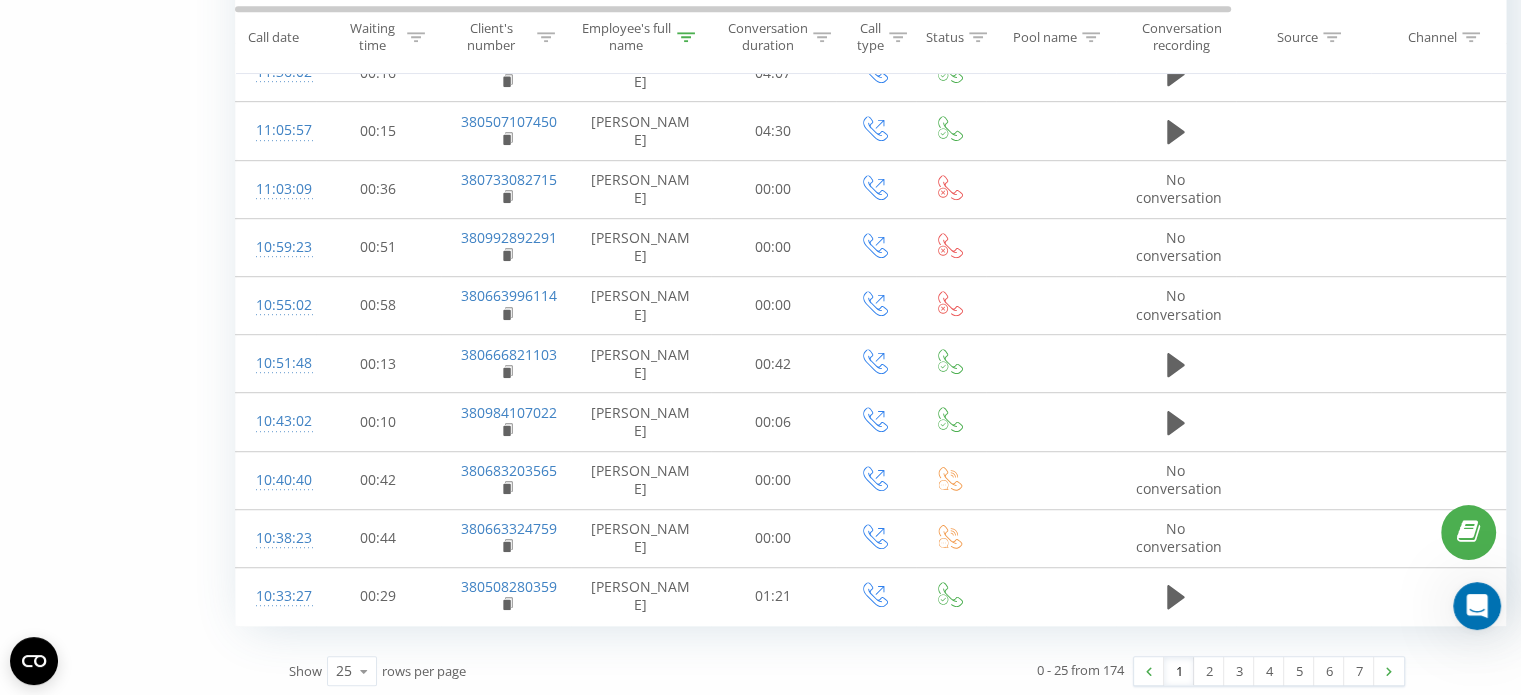 scroll, scrollTop: 1122, scrollLeft: 0, axis: vertical 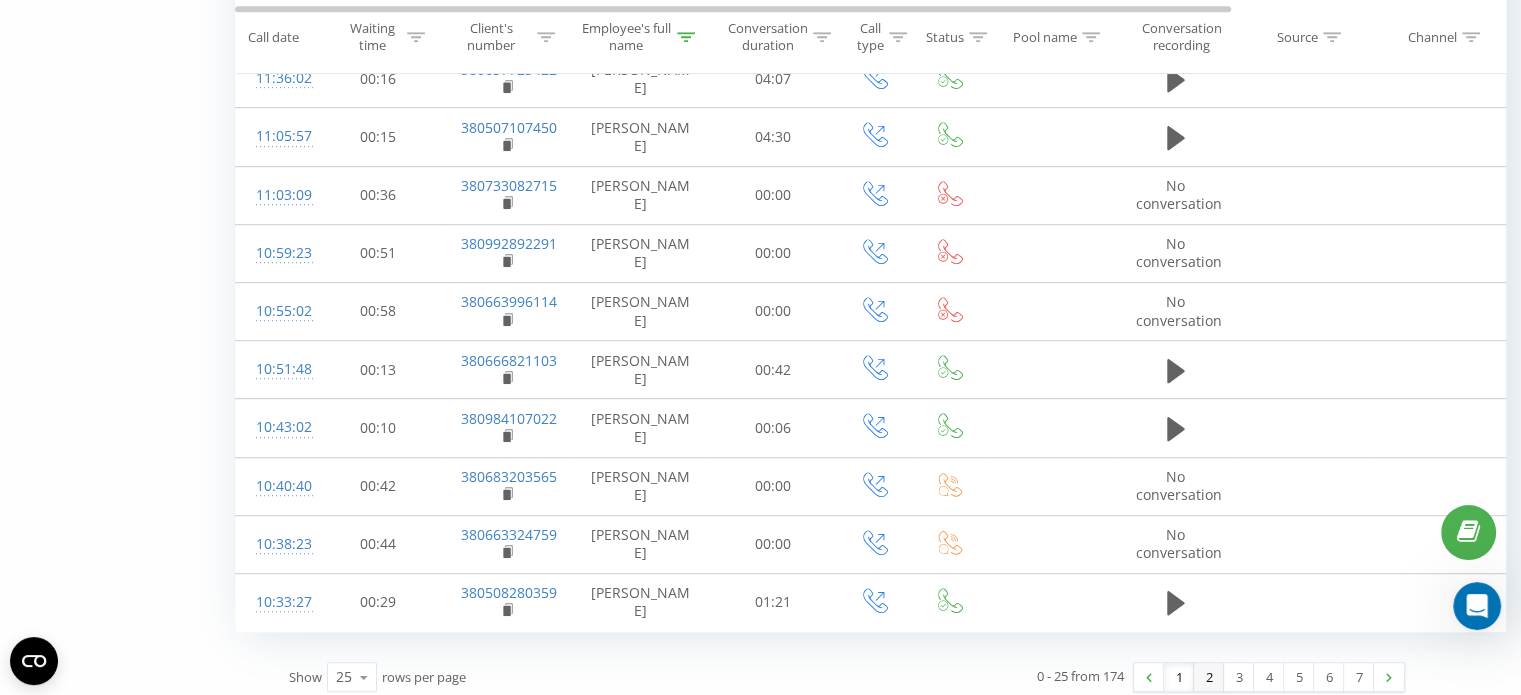 click on "2" at bounding box center (1209, 677) 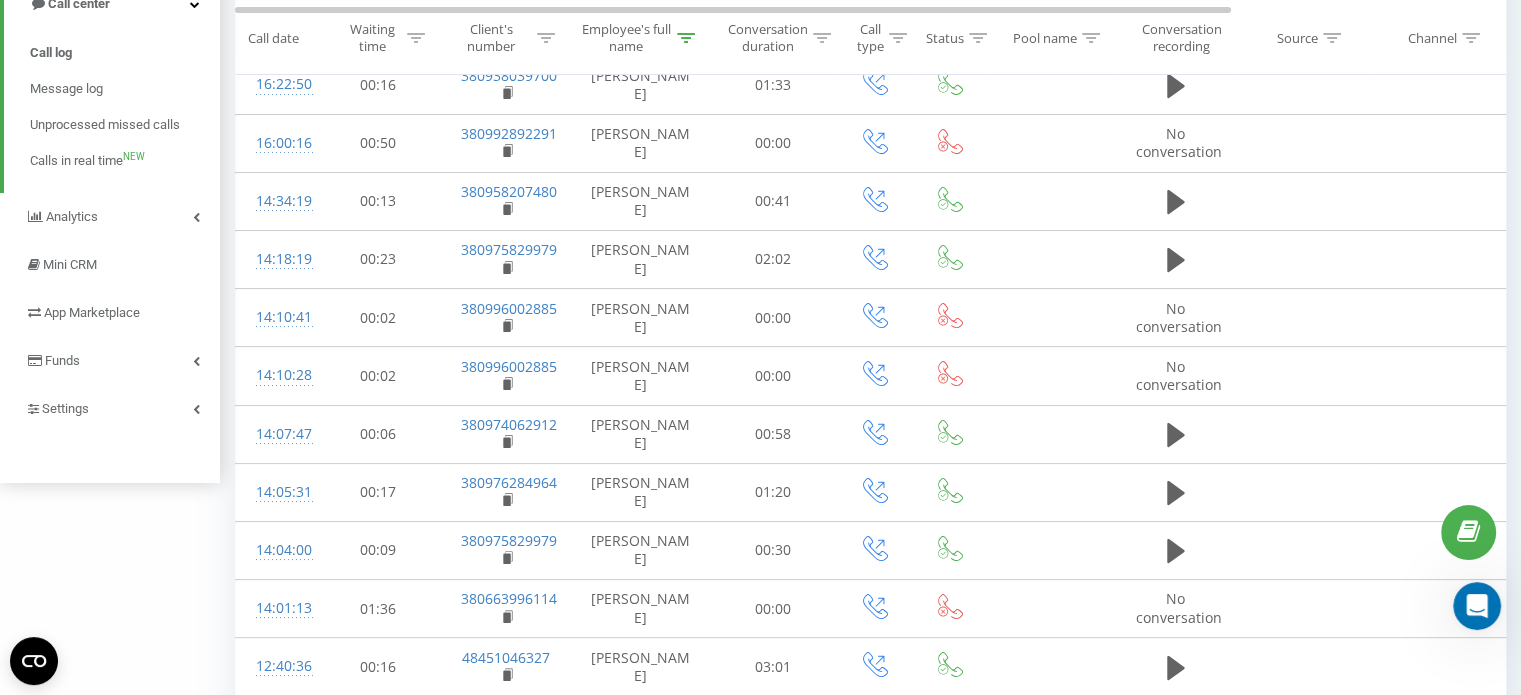 scroll, scrollTop: 0, scrollLeft: 0, axis: both 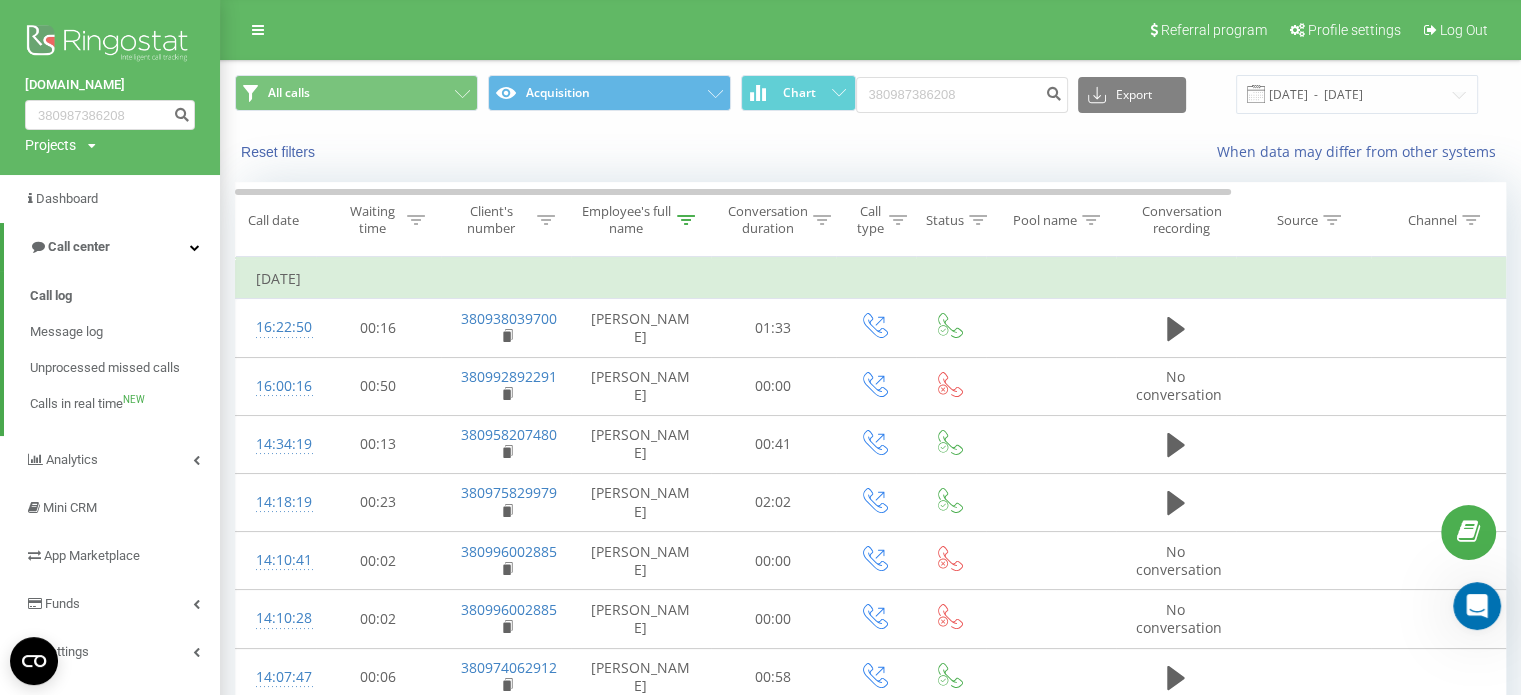 click 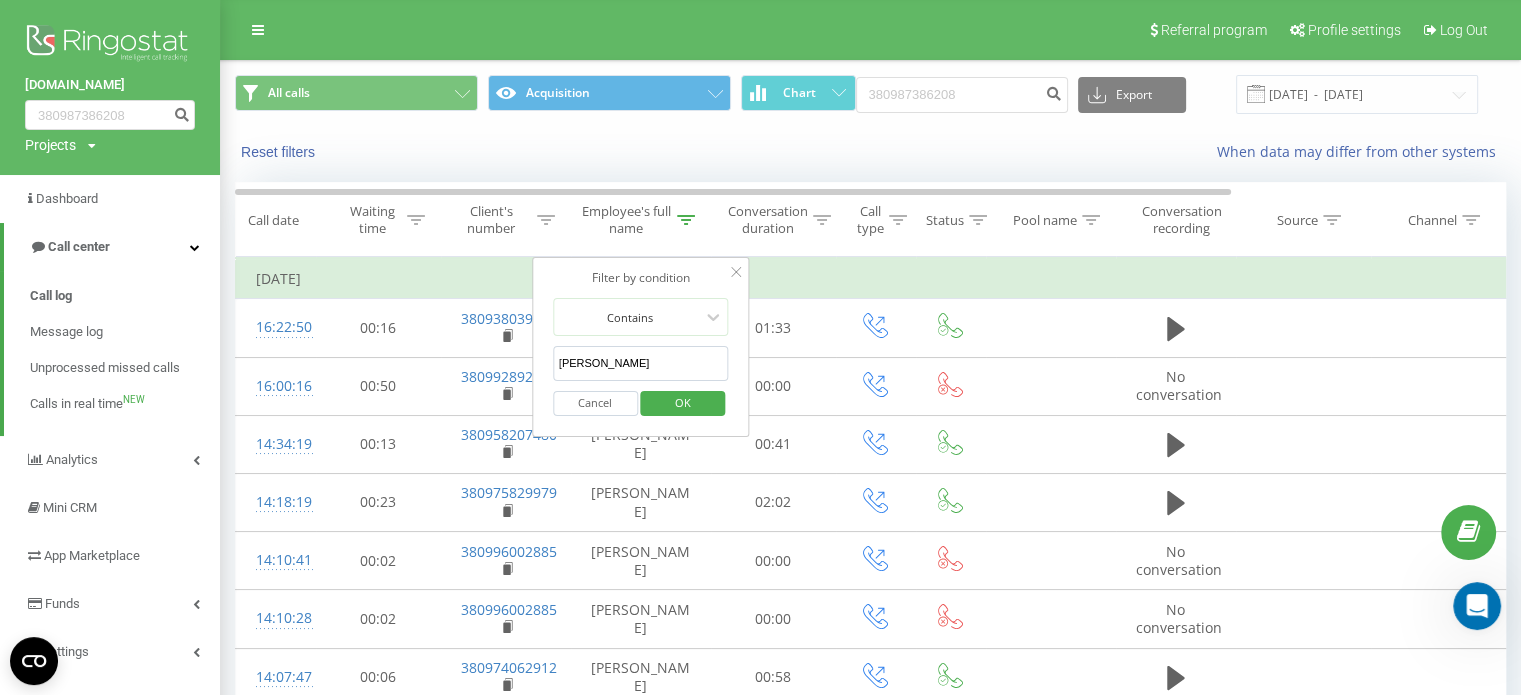 click on "[PERSON_NAME]" at bounding box center (641, 363) 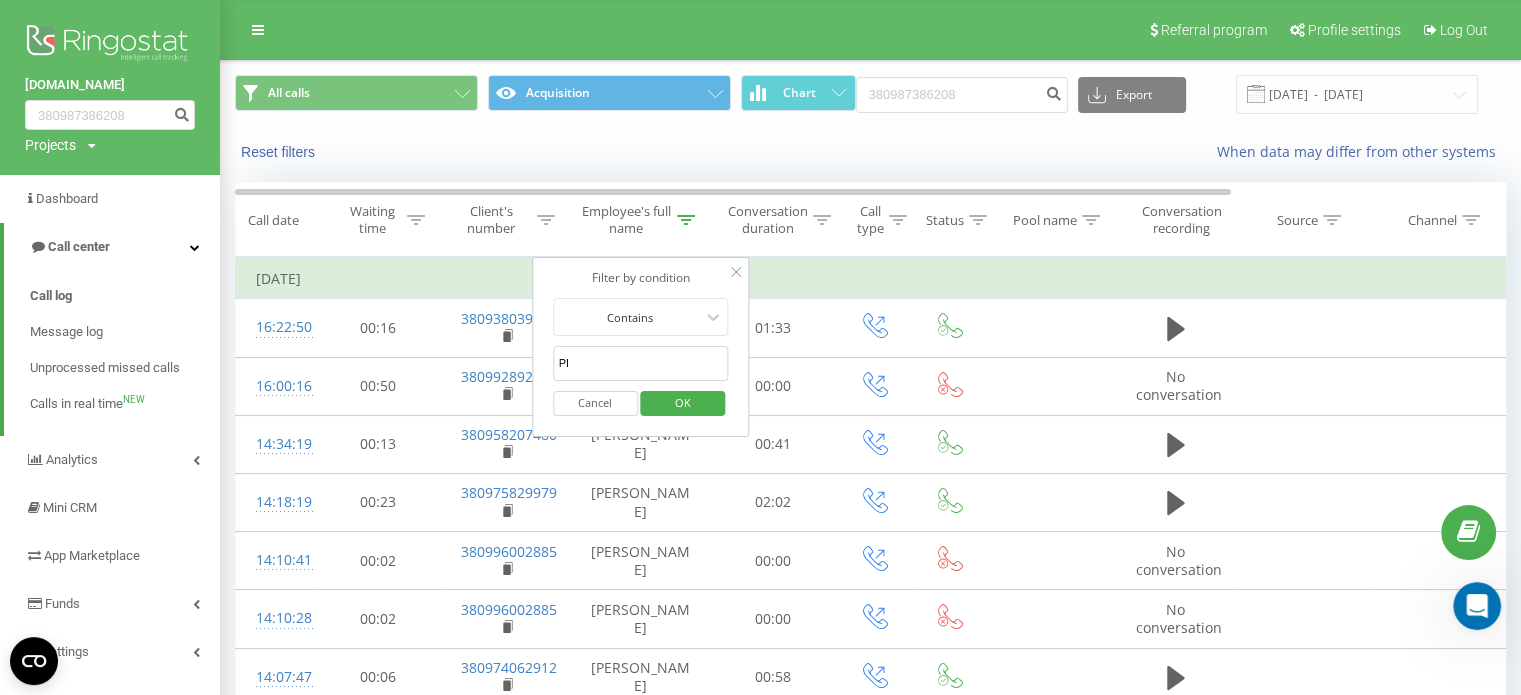 type on "P" 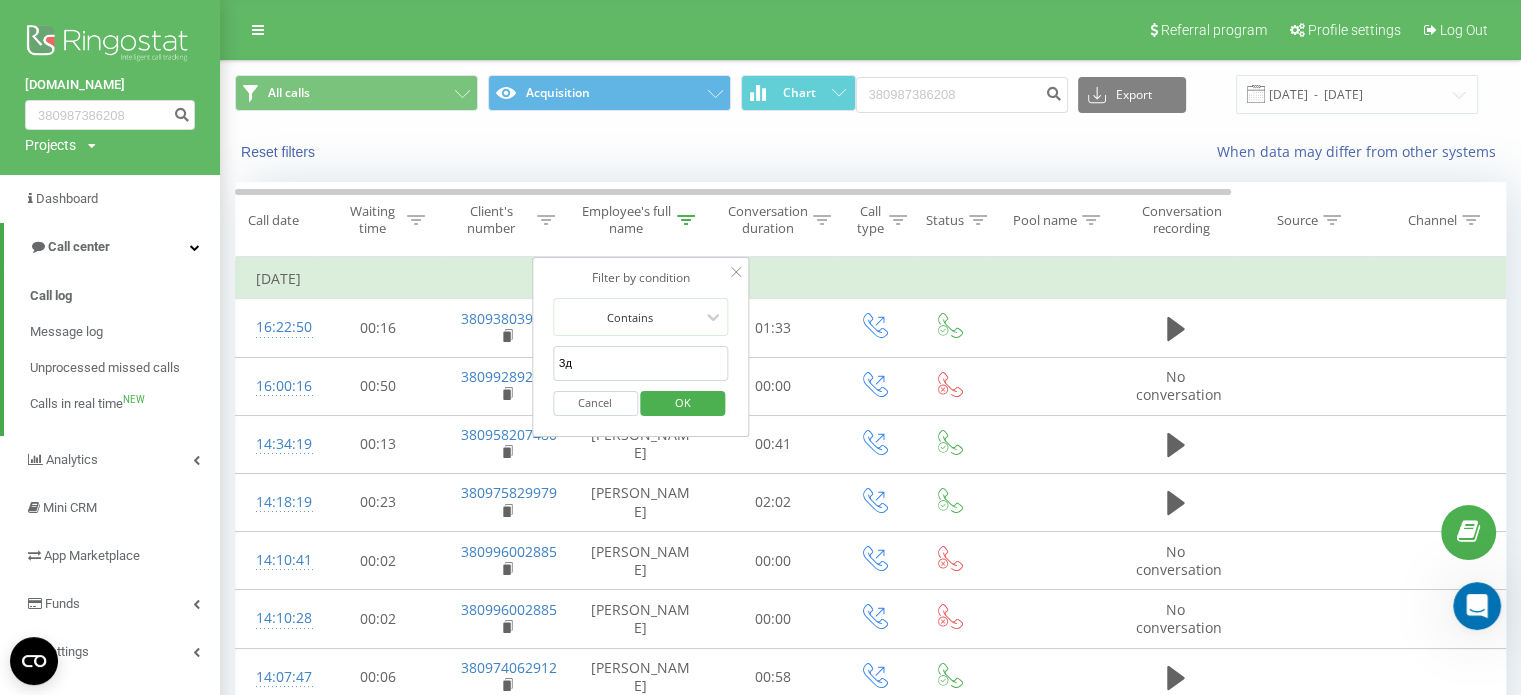 type on "З" 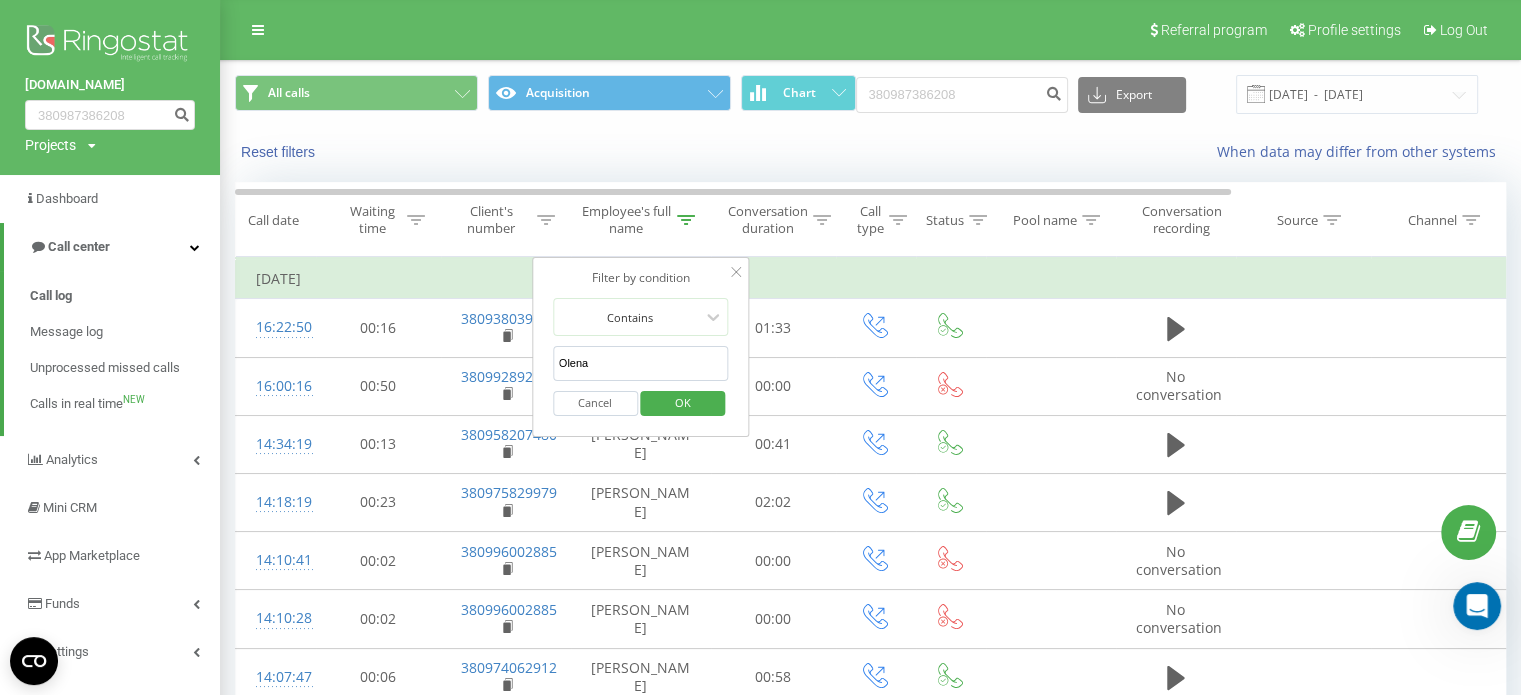 type on "Olena" 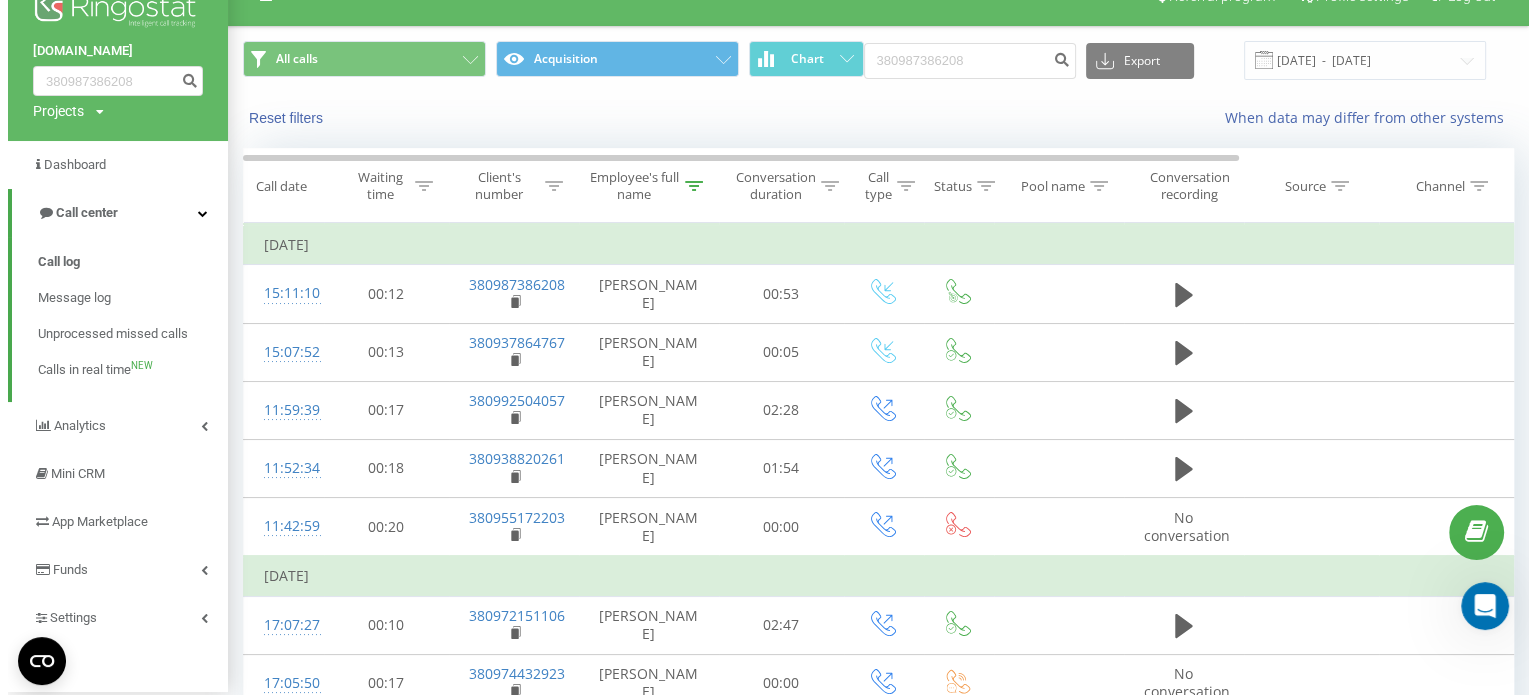 scroll, scrollTop: 32, scrollLeft: 0, axis: vertical 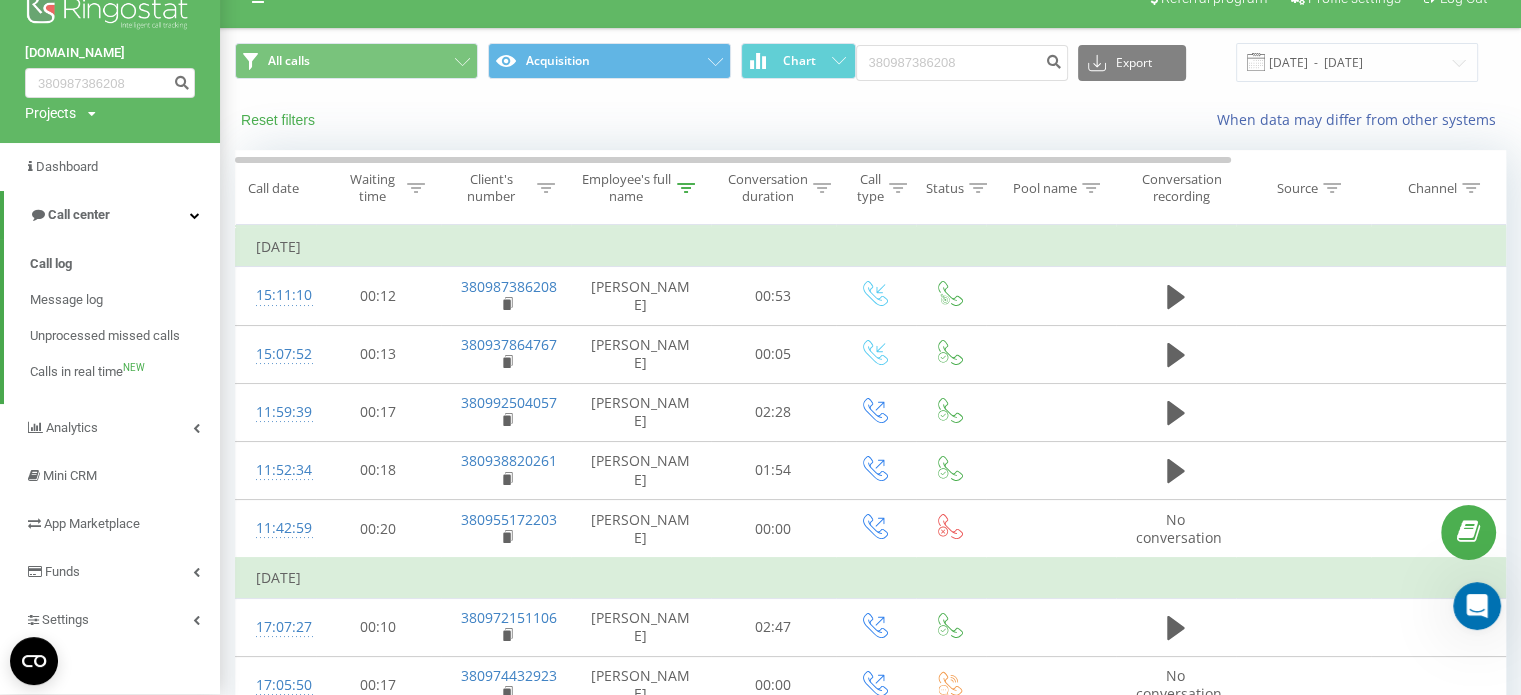 click on "Reset filters" at bounding box center (280, 120) 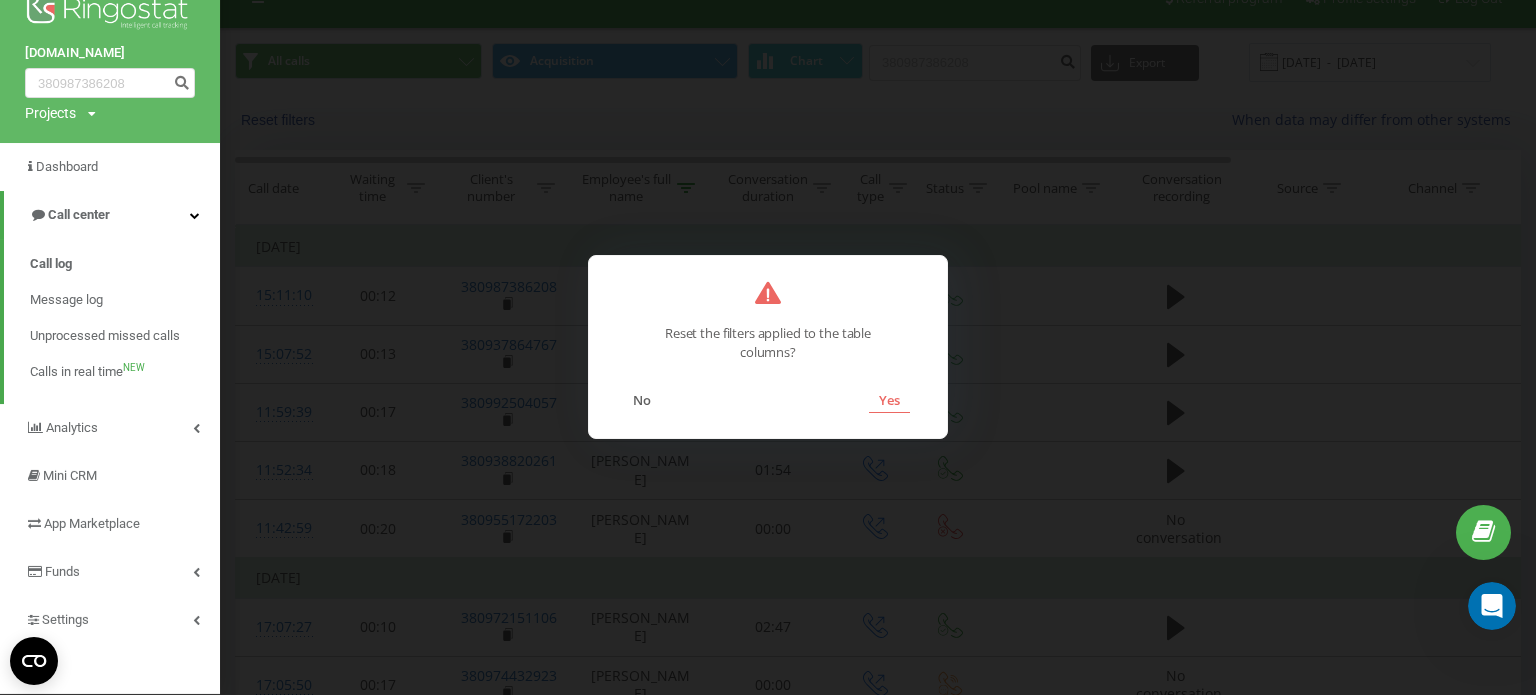 click on "Yes" at bounding box center [889, 400] 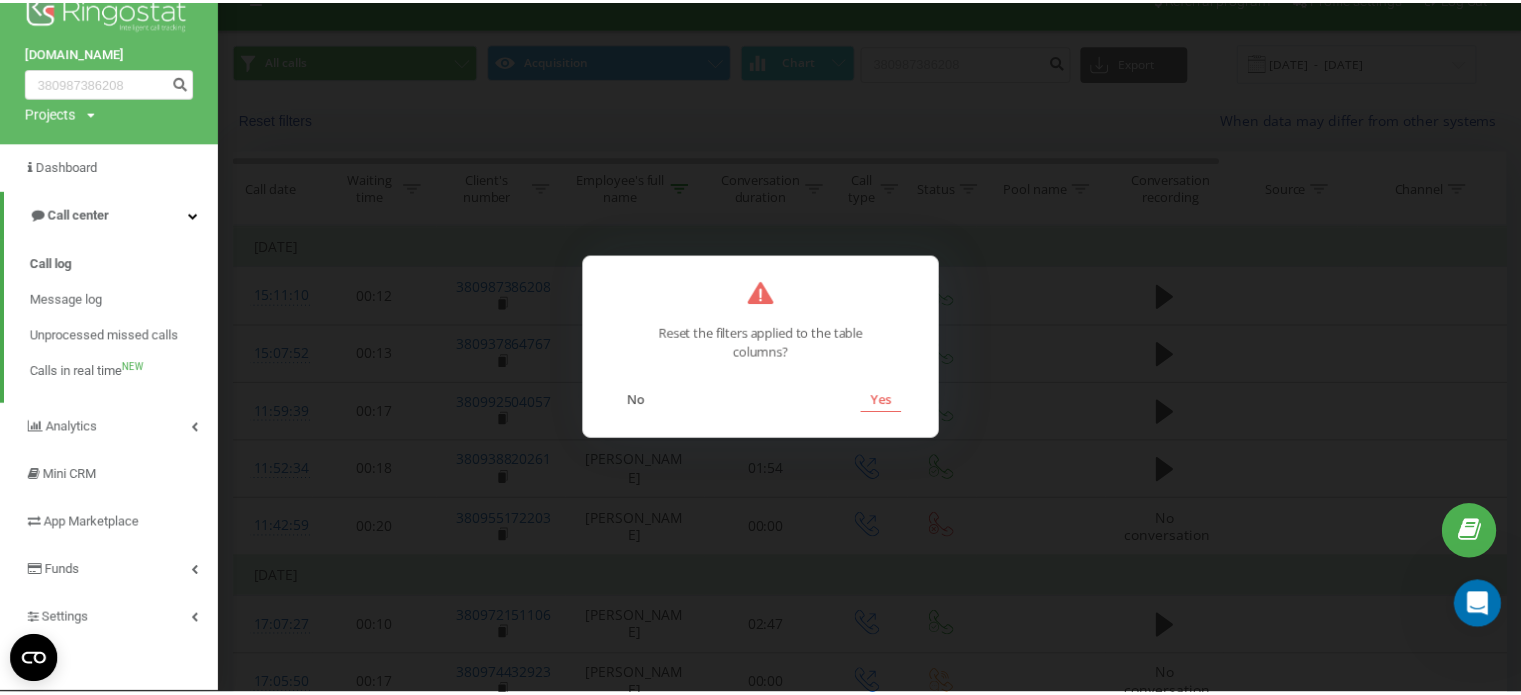 scroll, scrollTop: 31, scrollLeft: 0, axis: vertical 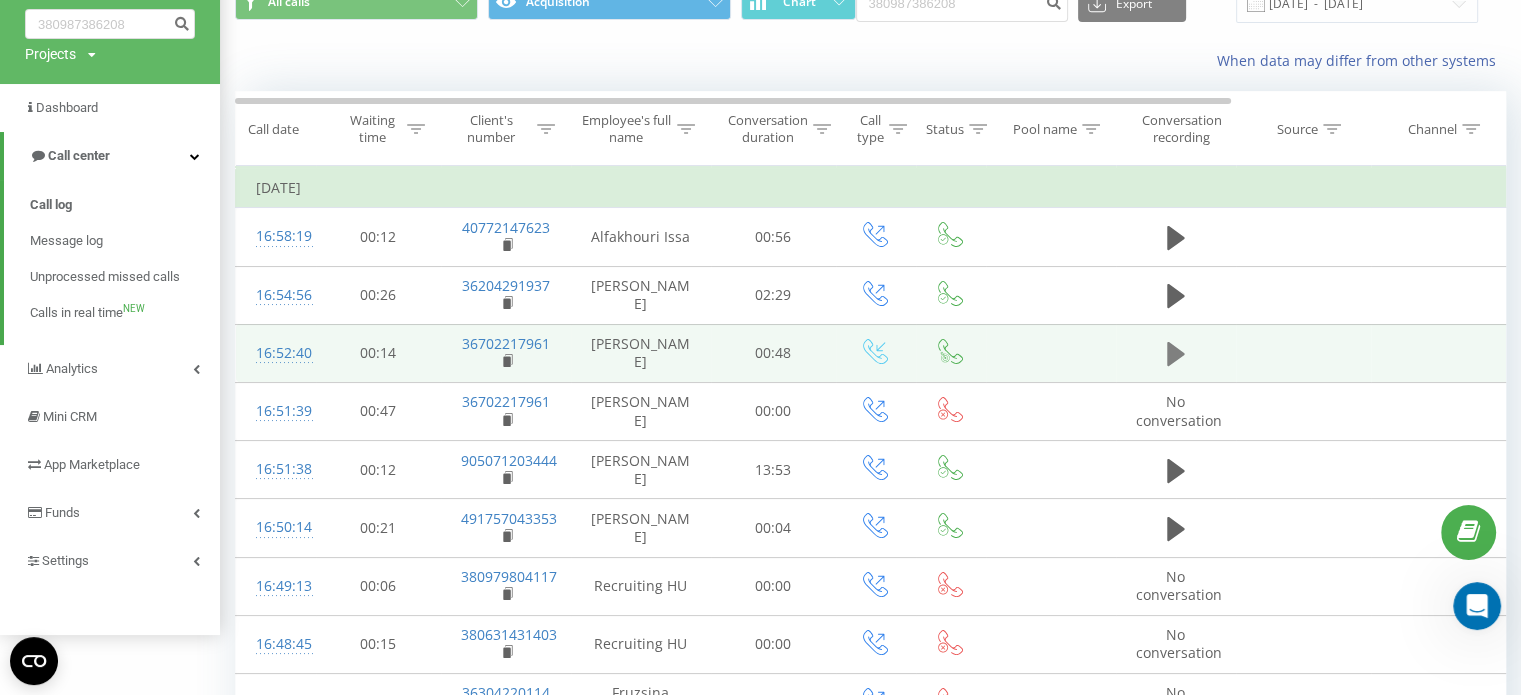 click 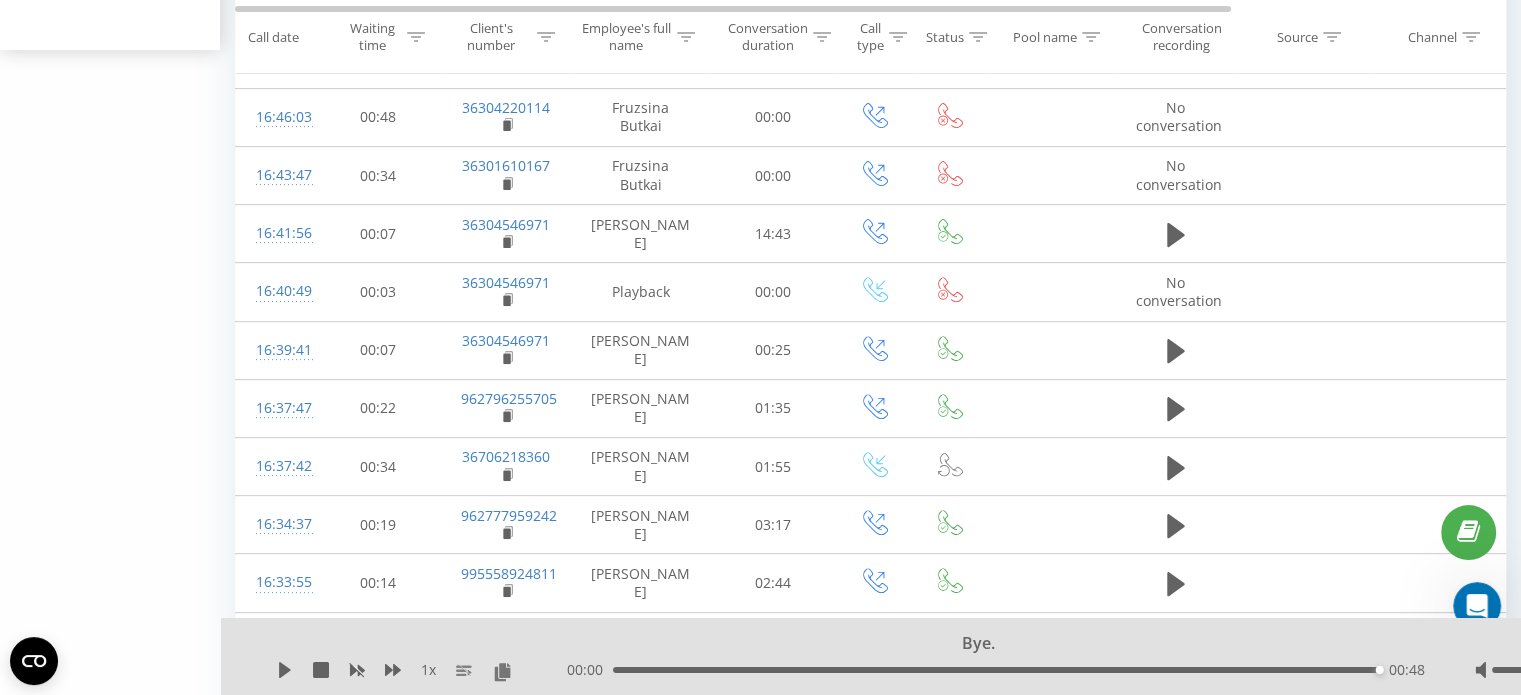 scroll, scrollTop: 697, scrollLeft: 0, axis: vertical 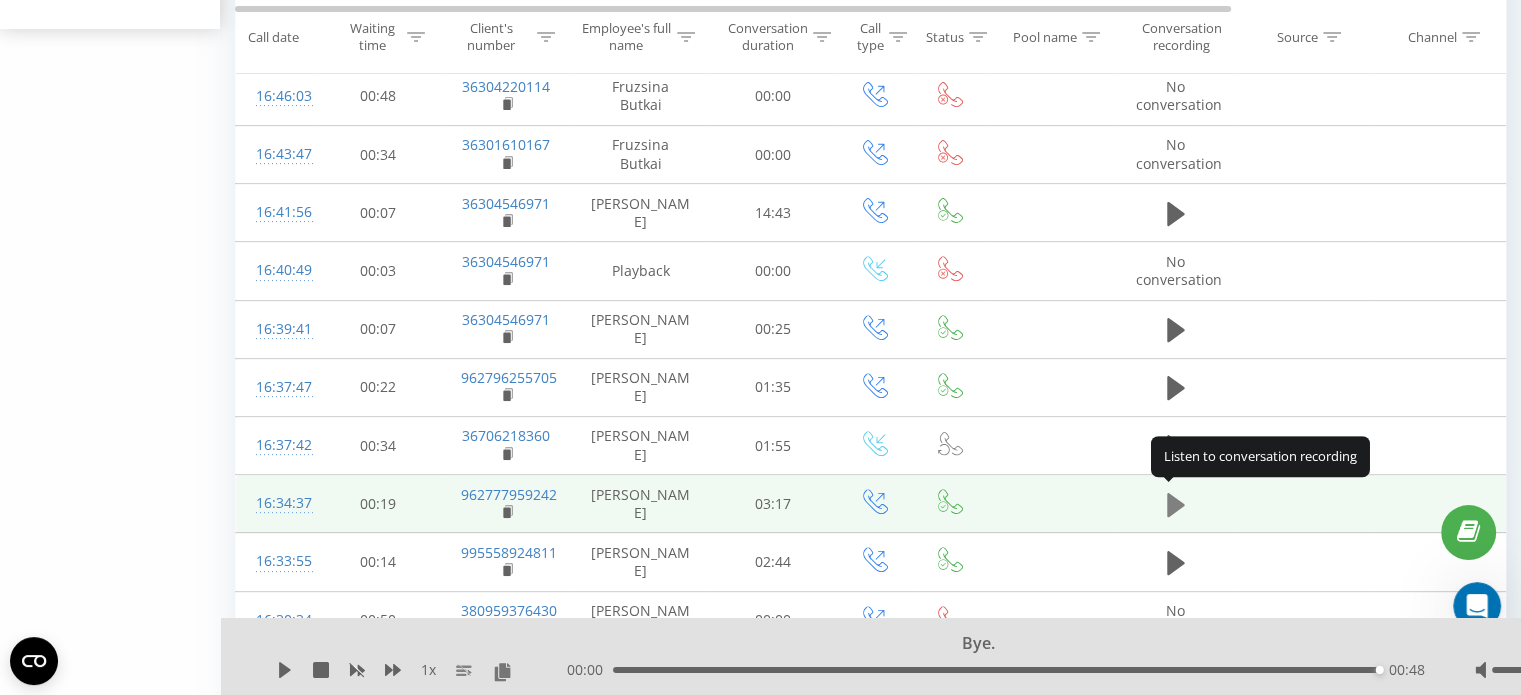 click 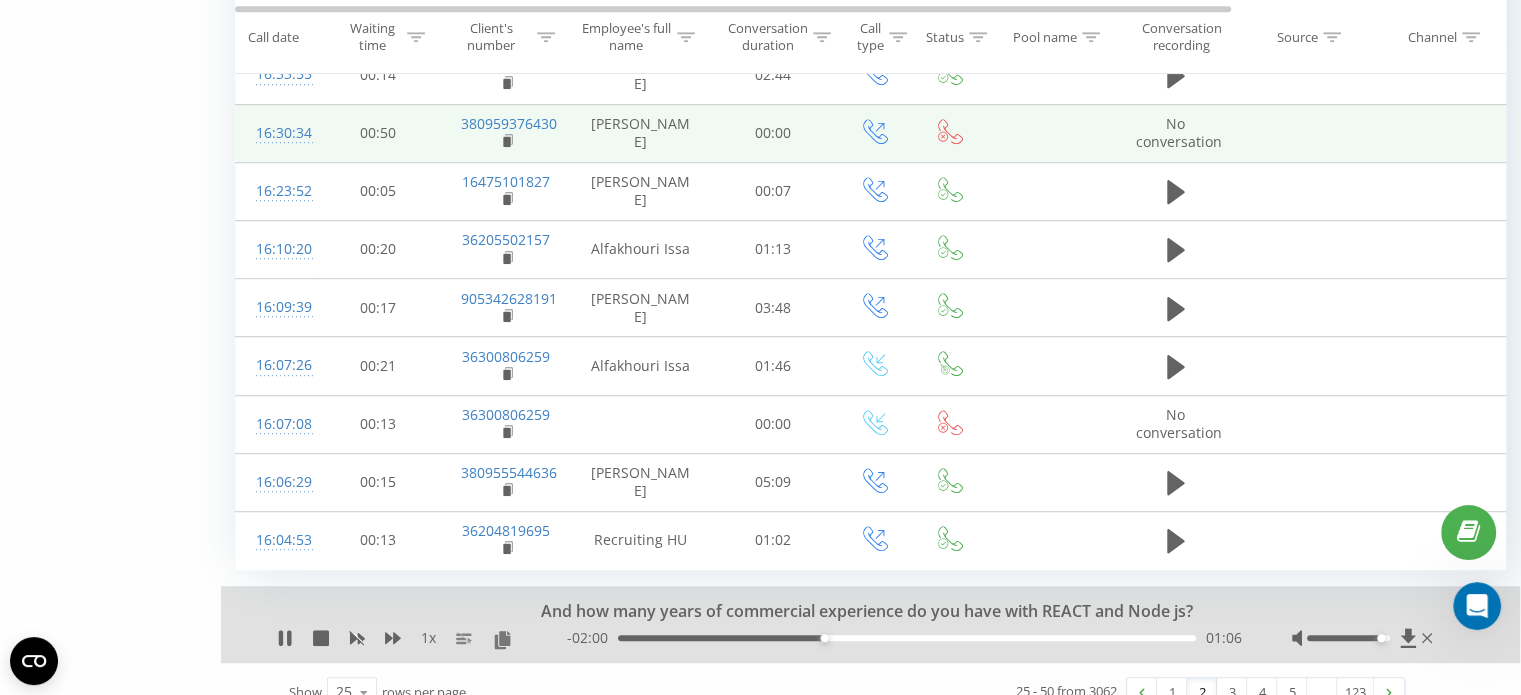 scroll, scrollTop: 1204, scrollLeft: 0, axis: vertical 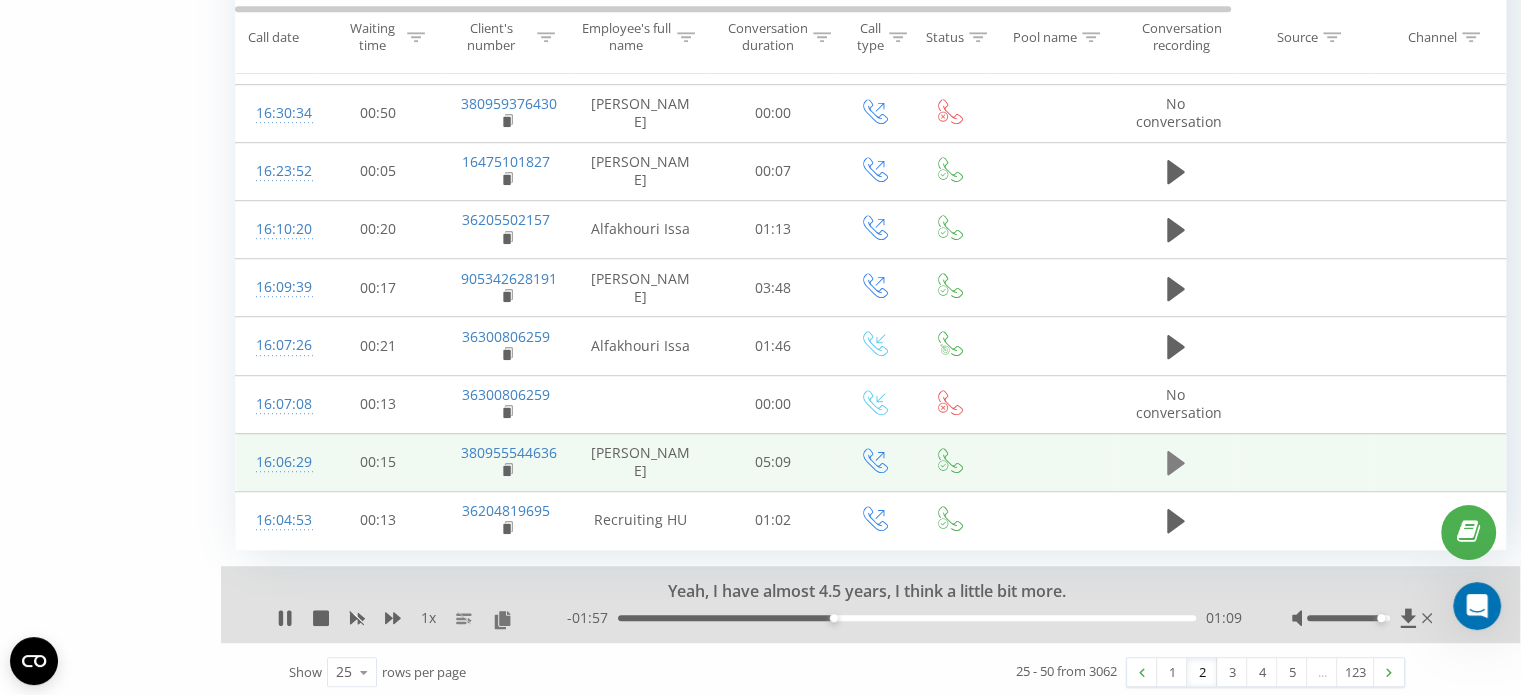click 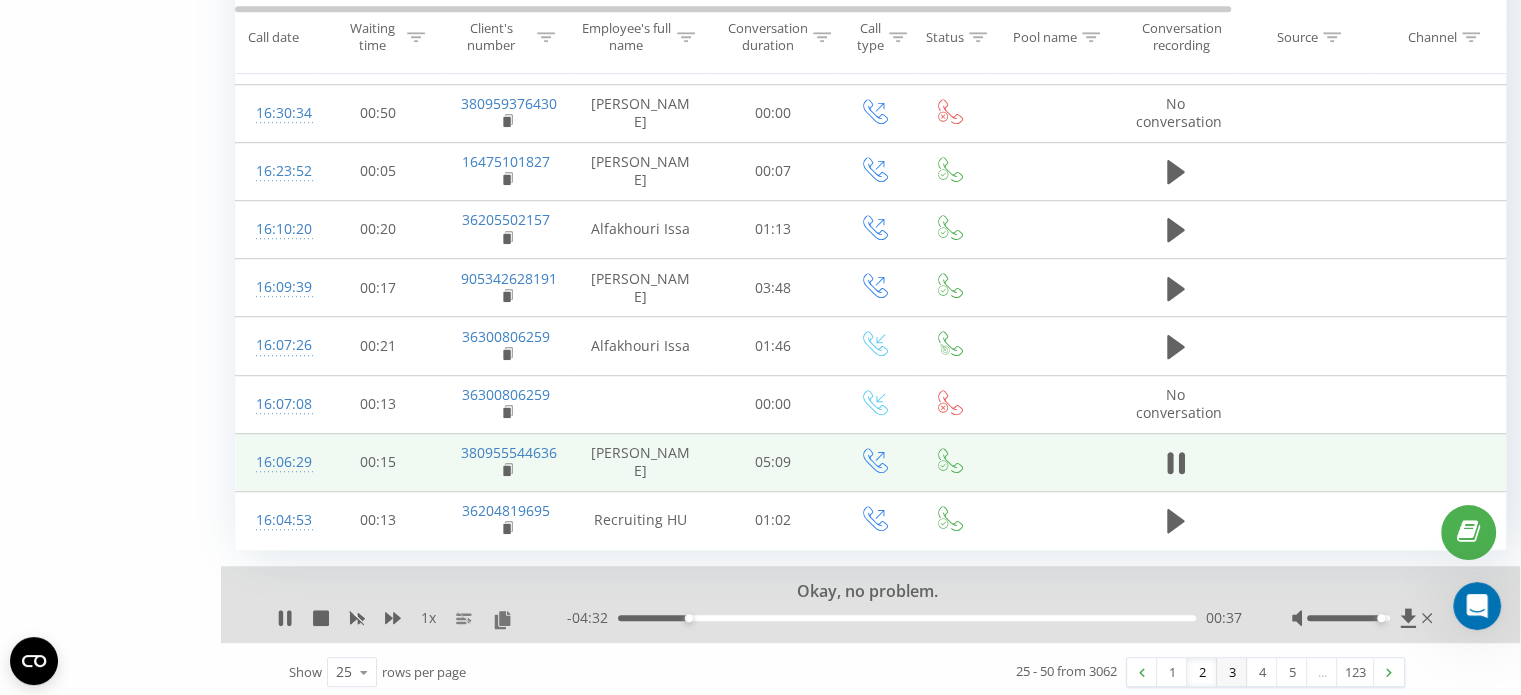 click on "3" at bounding box center [1232, 672] 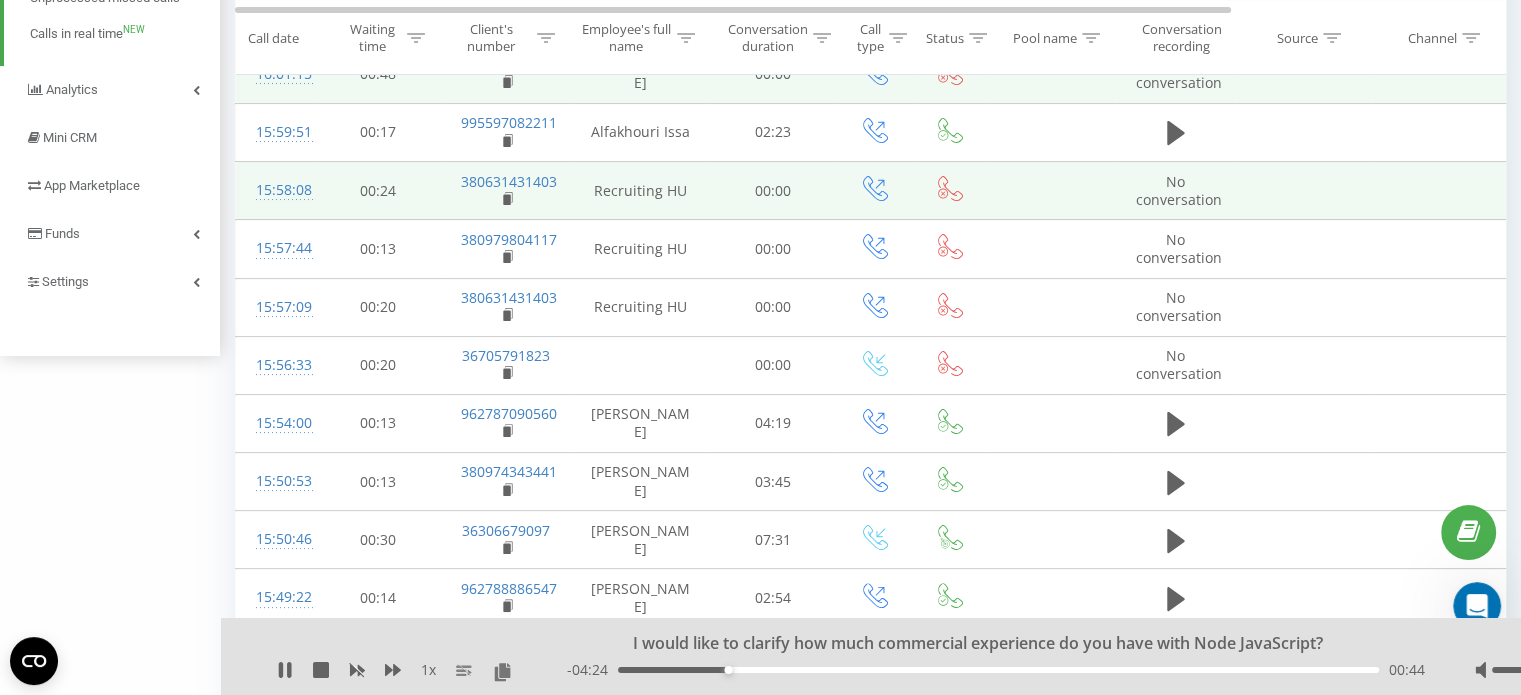 scroll, scrollTop: 382, scrollLeft: 0, axis: vertical 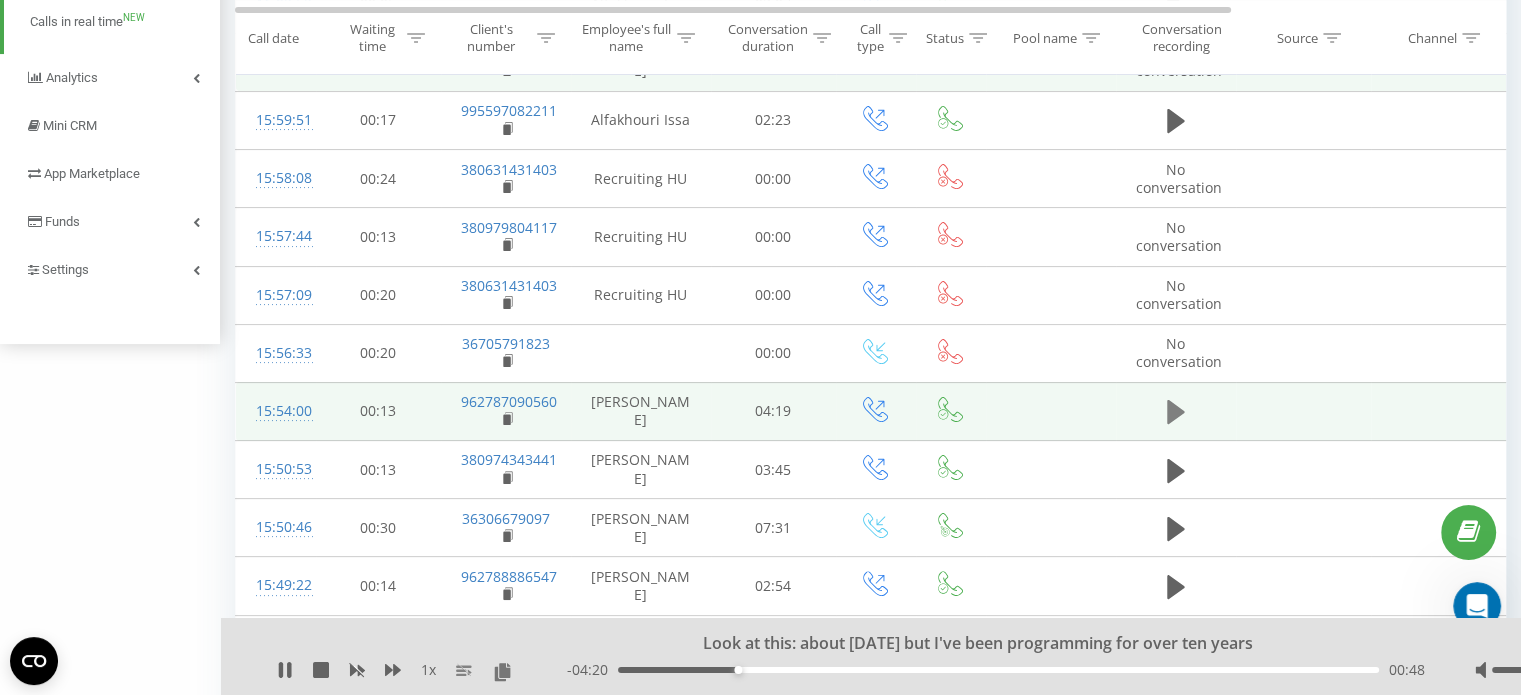 click 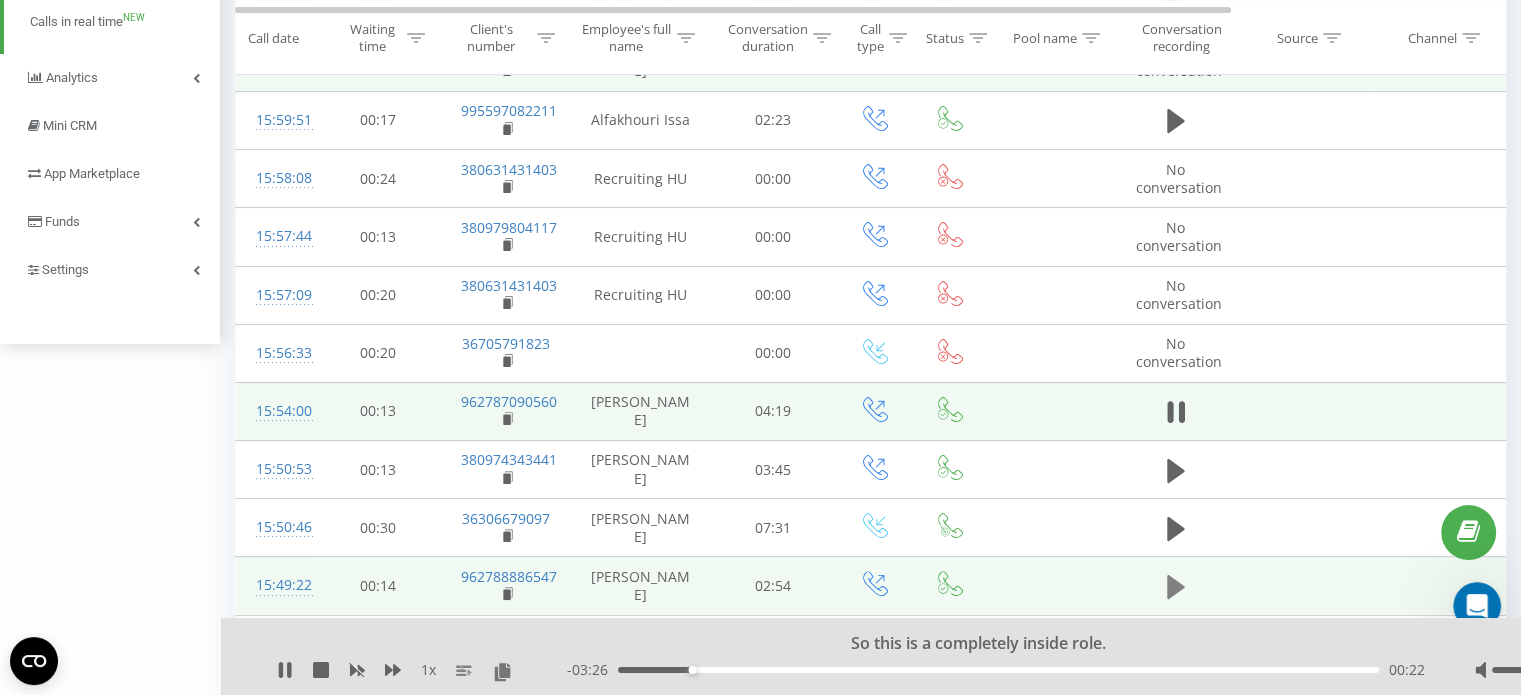 click 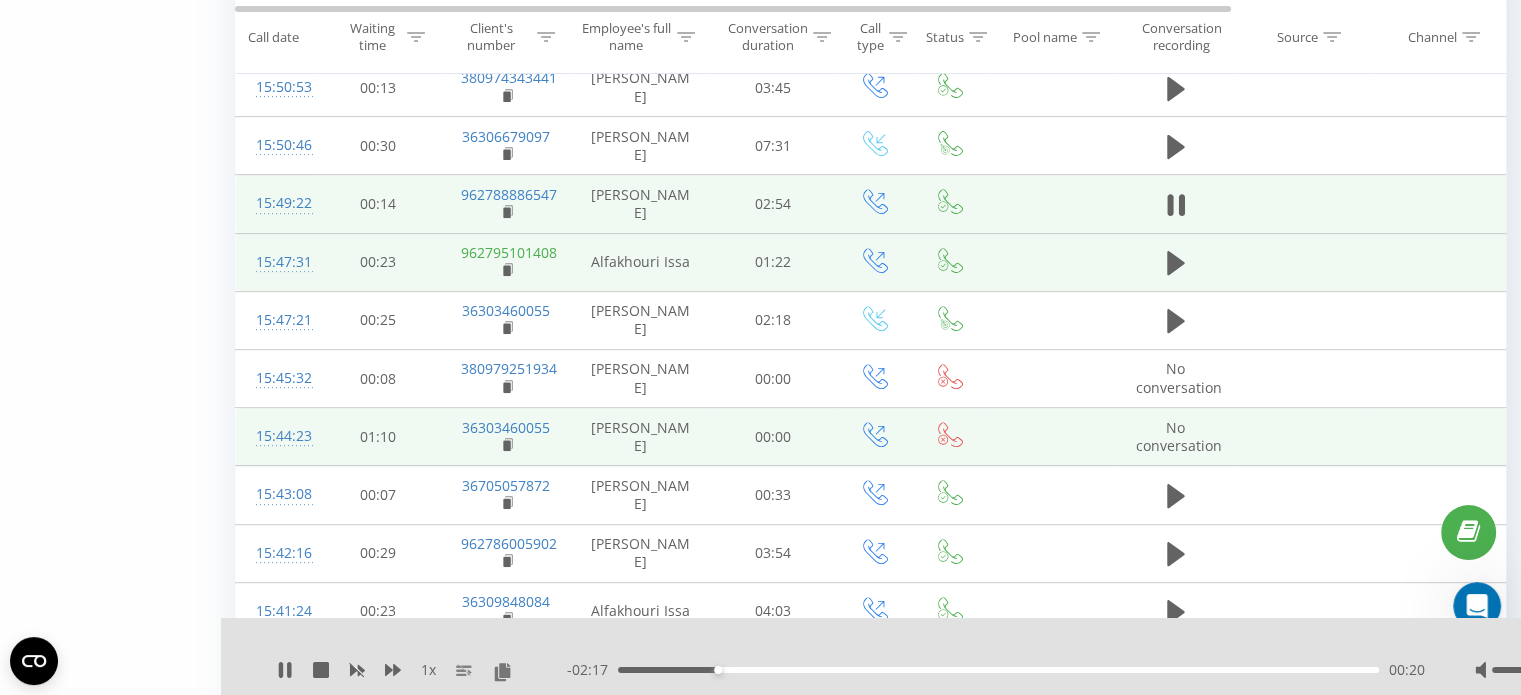 scroll, scrollTop: 782, scrollLeft: 0, axis: vertical 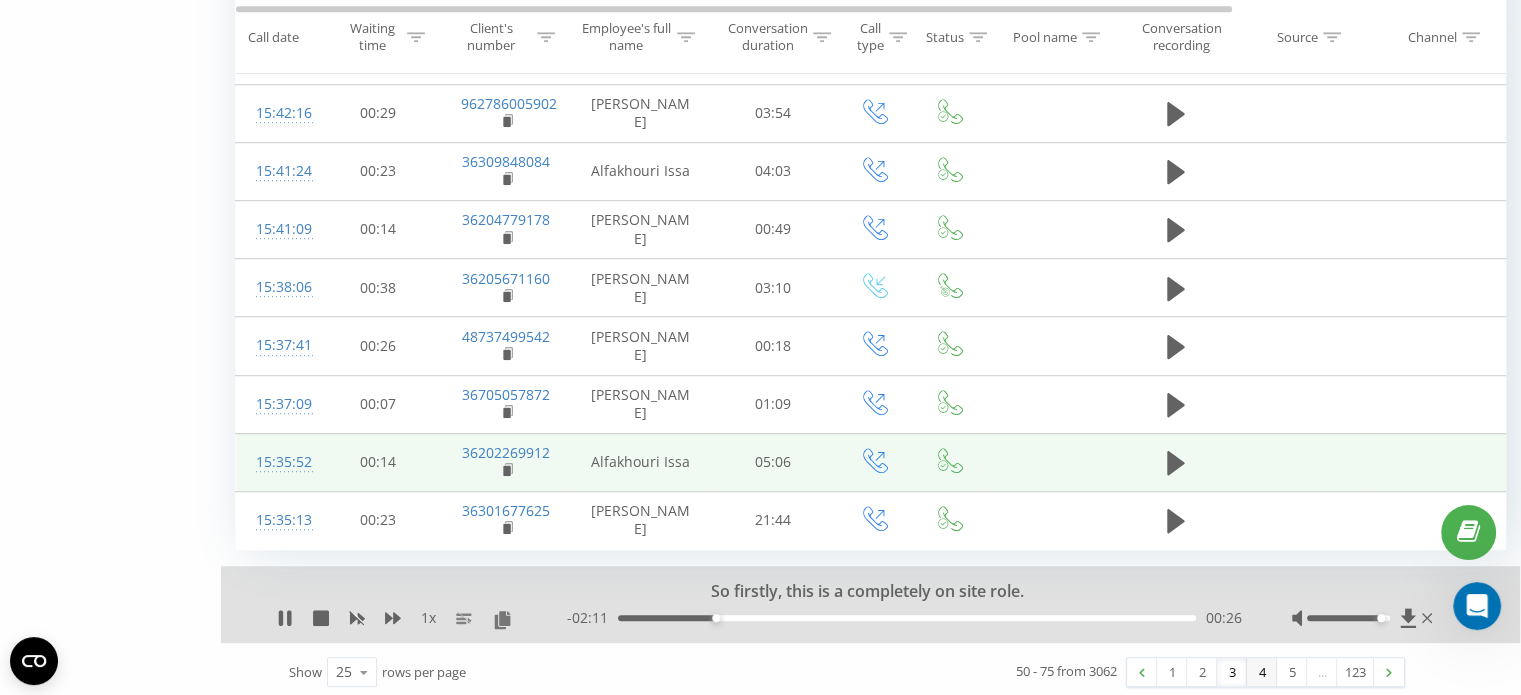 click on "4" at bounding box center (1262, 672) 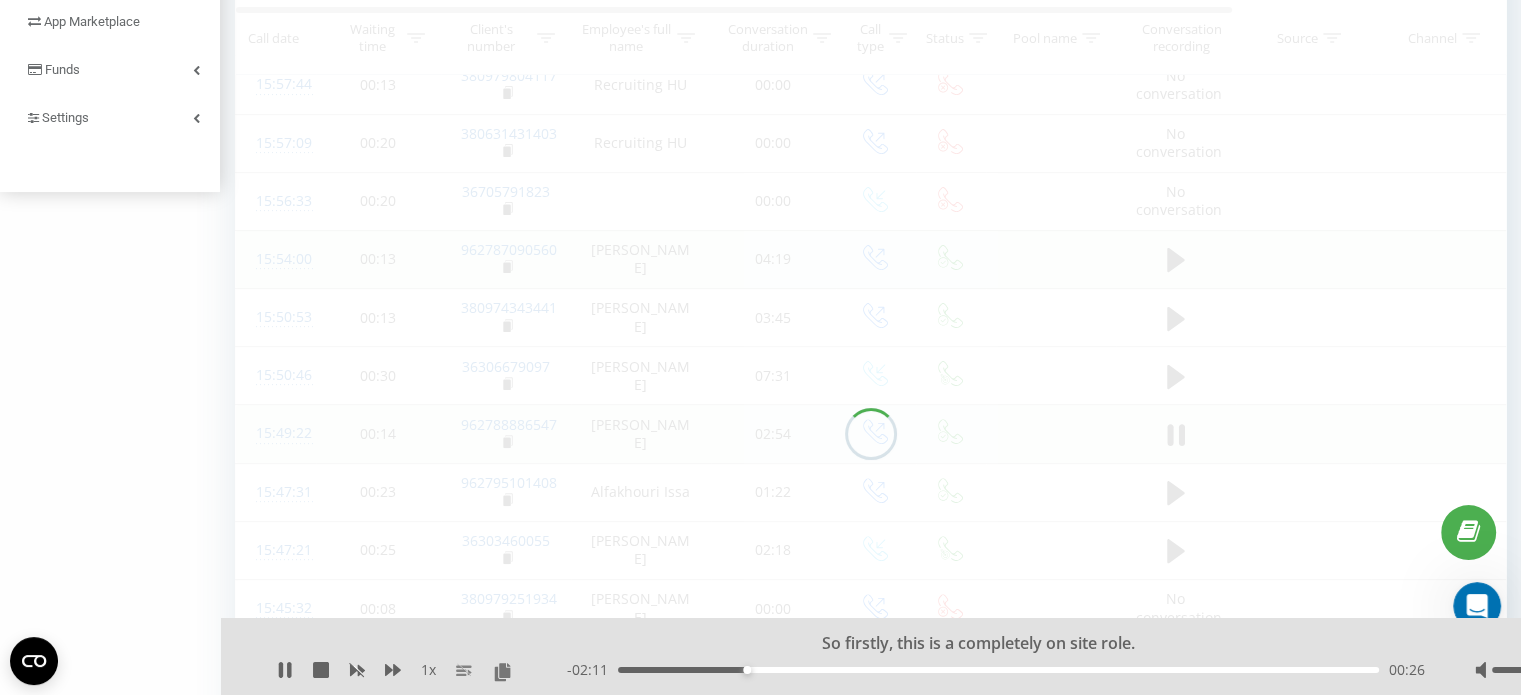 scroll, scrollTop: 132, scrollLeft: 0, axis: vertical 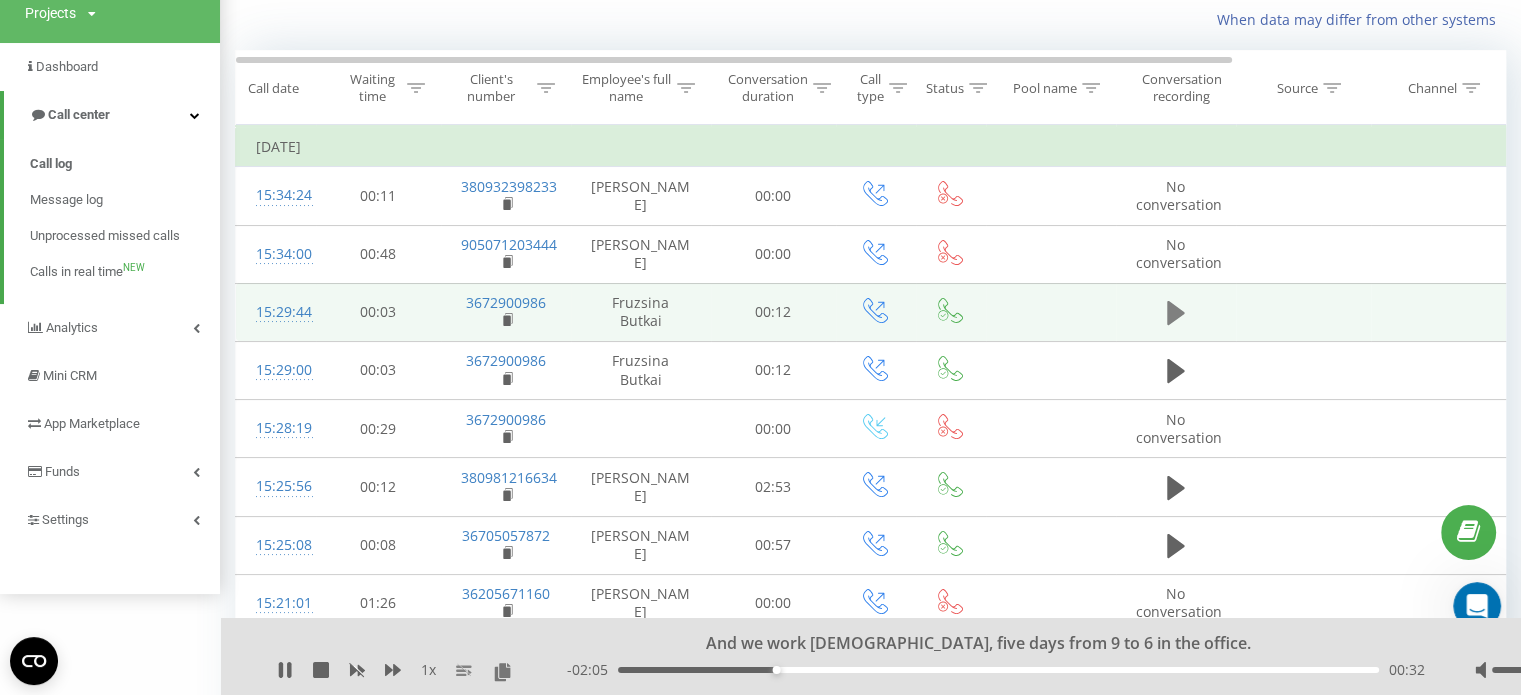 click 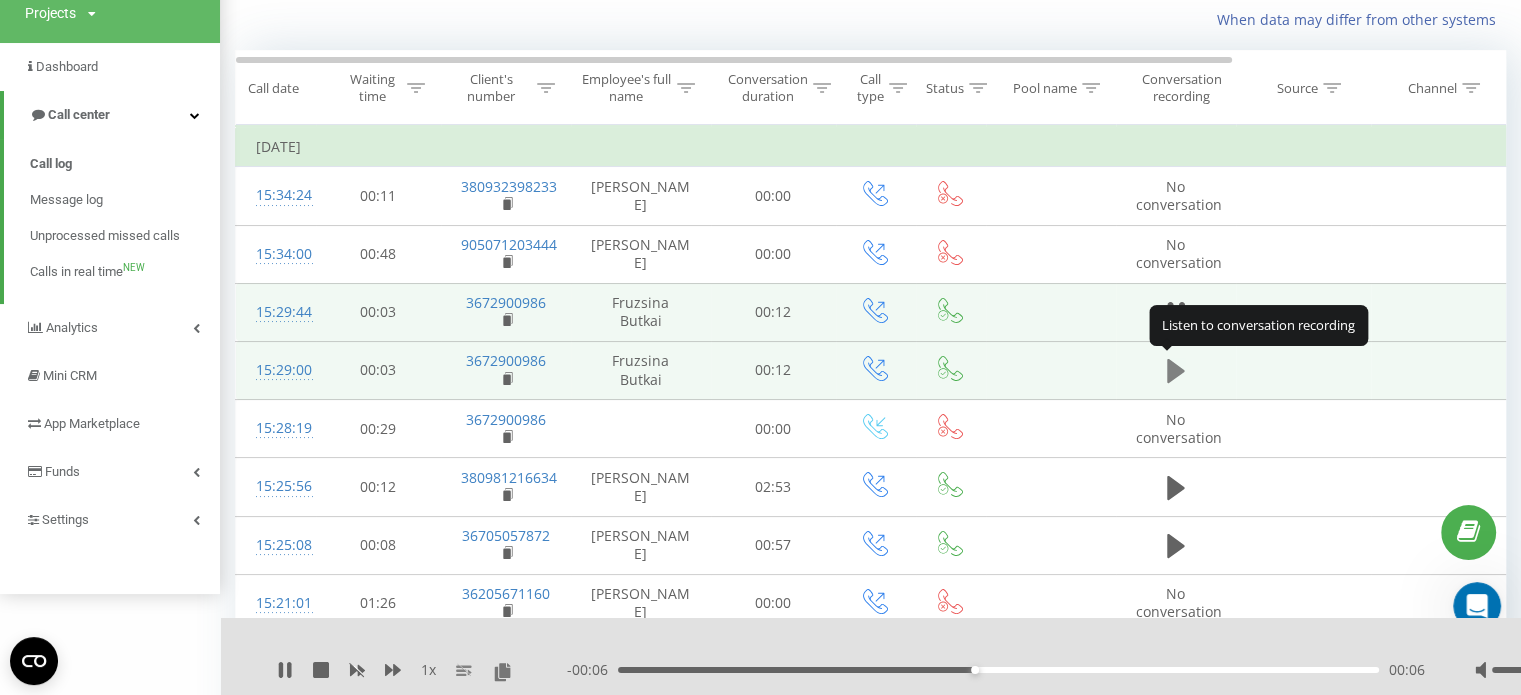 click 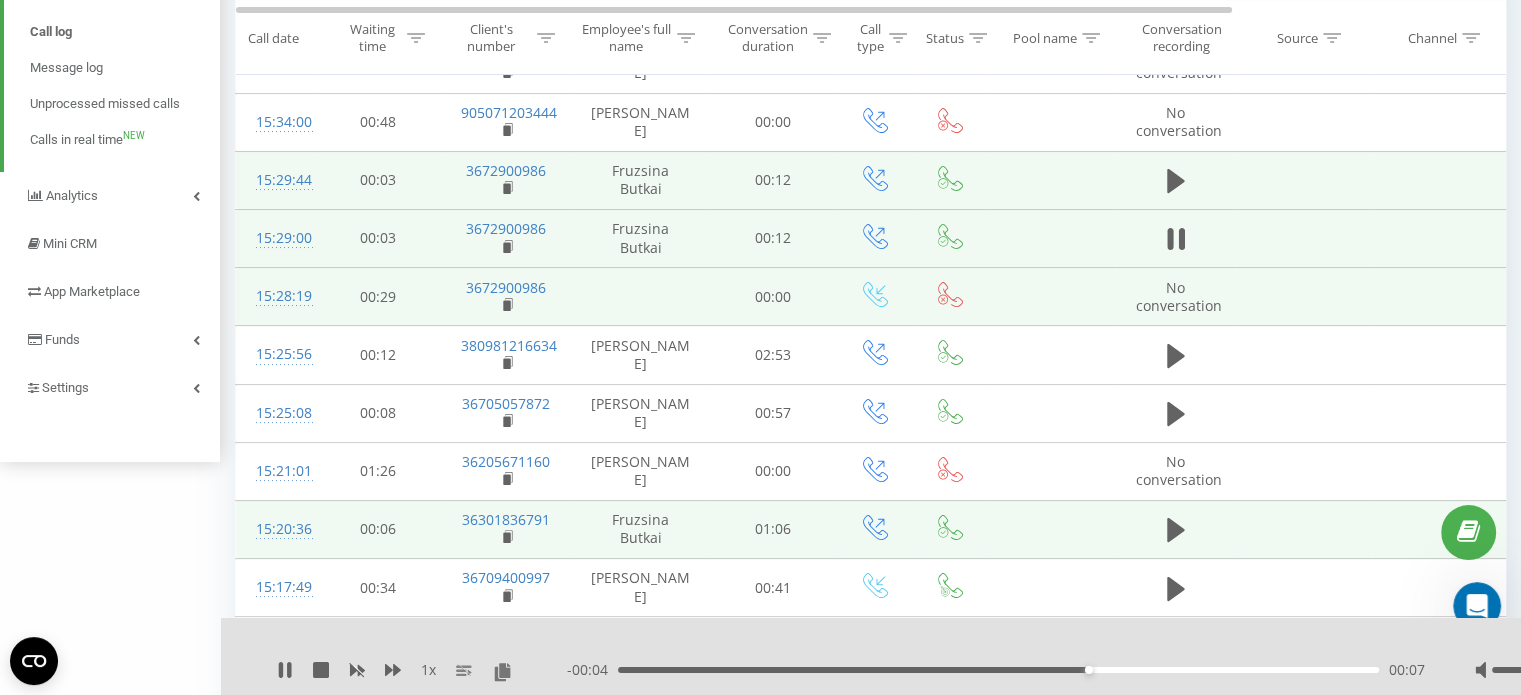 scroll, scrollTop: 291, scrollLeft: 0, axis: vertical 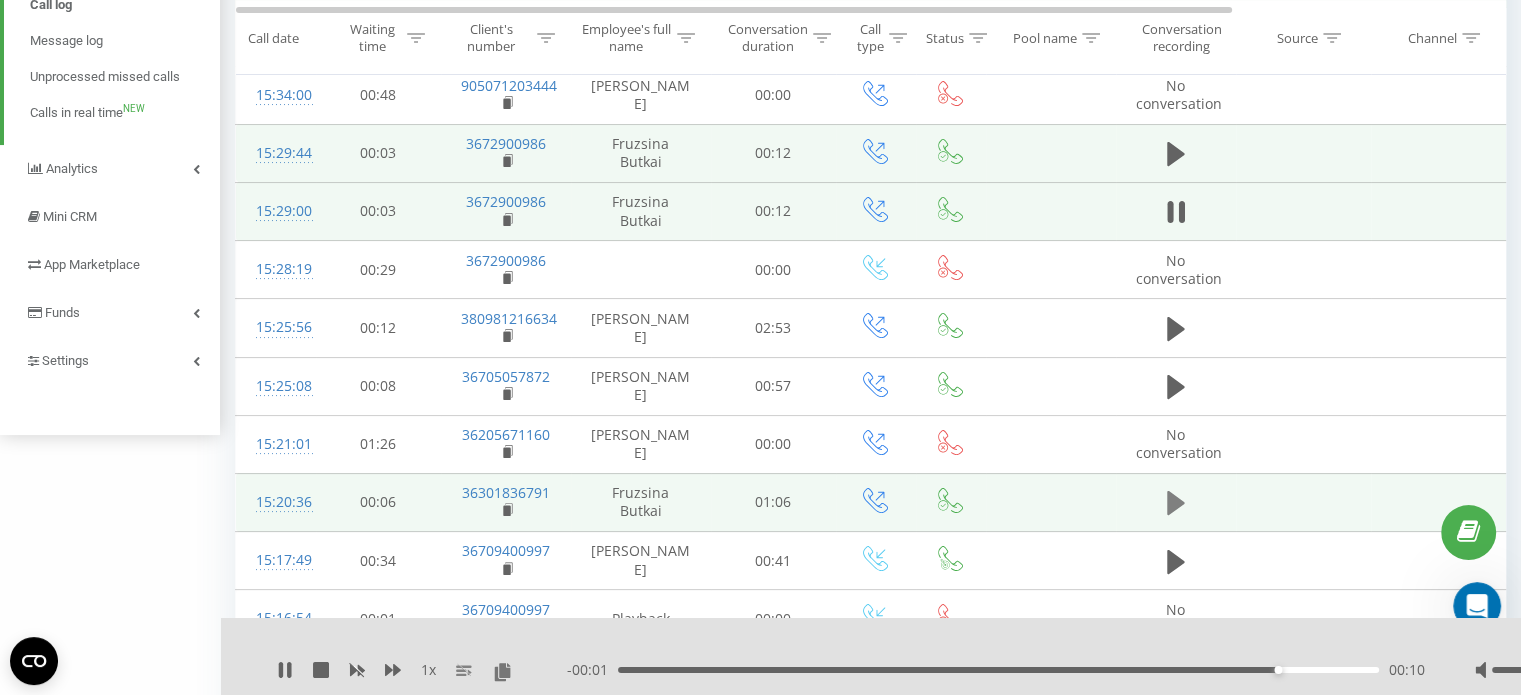 click 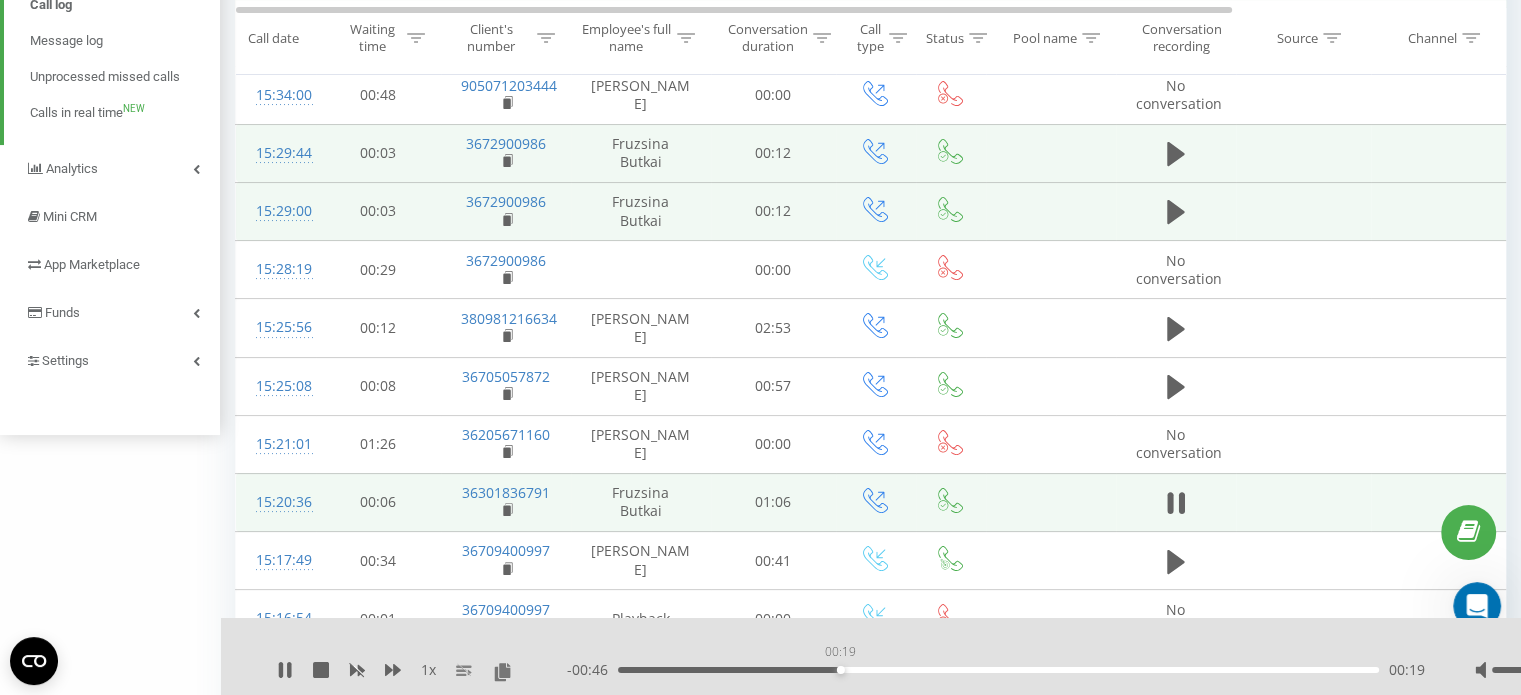 click on "00:19" at bounding box center [998, 670] 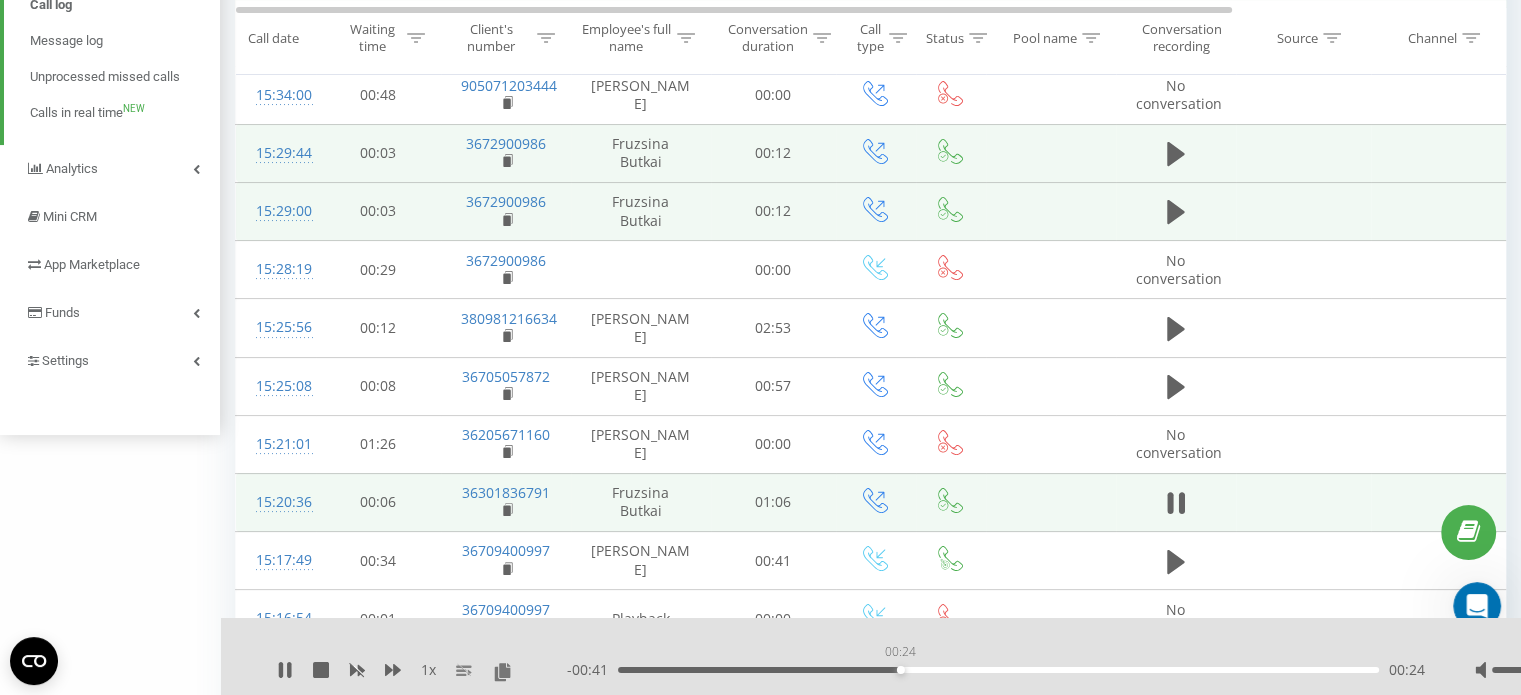 click on "00:24" at bounding box center [998, 670] 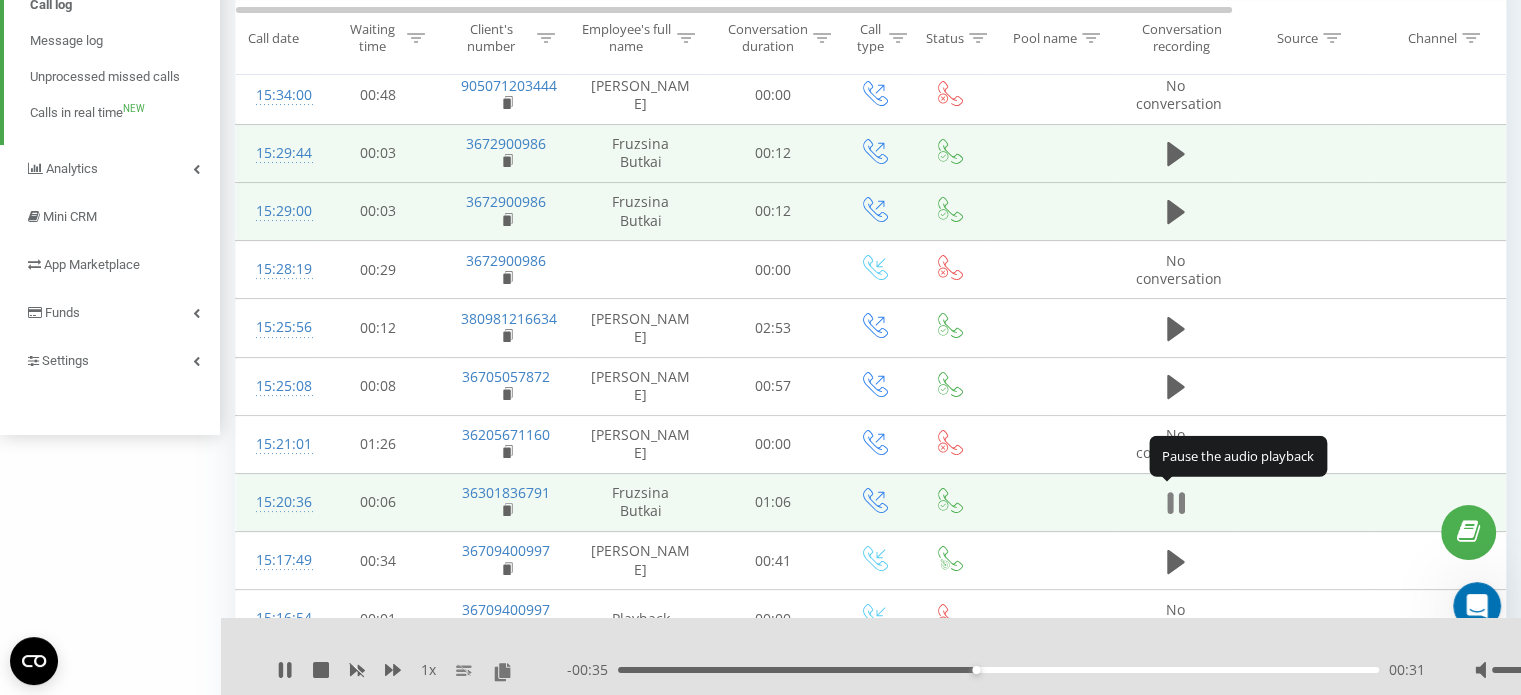 click at bounding box center [1176, 503] 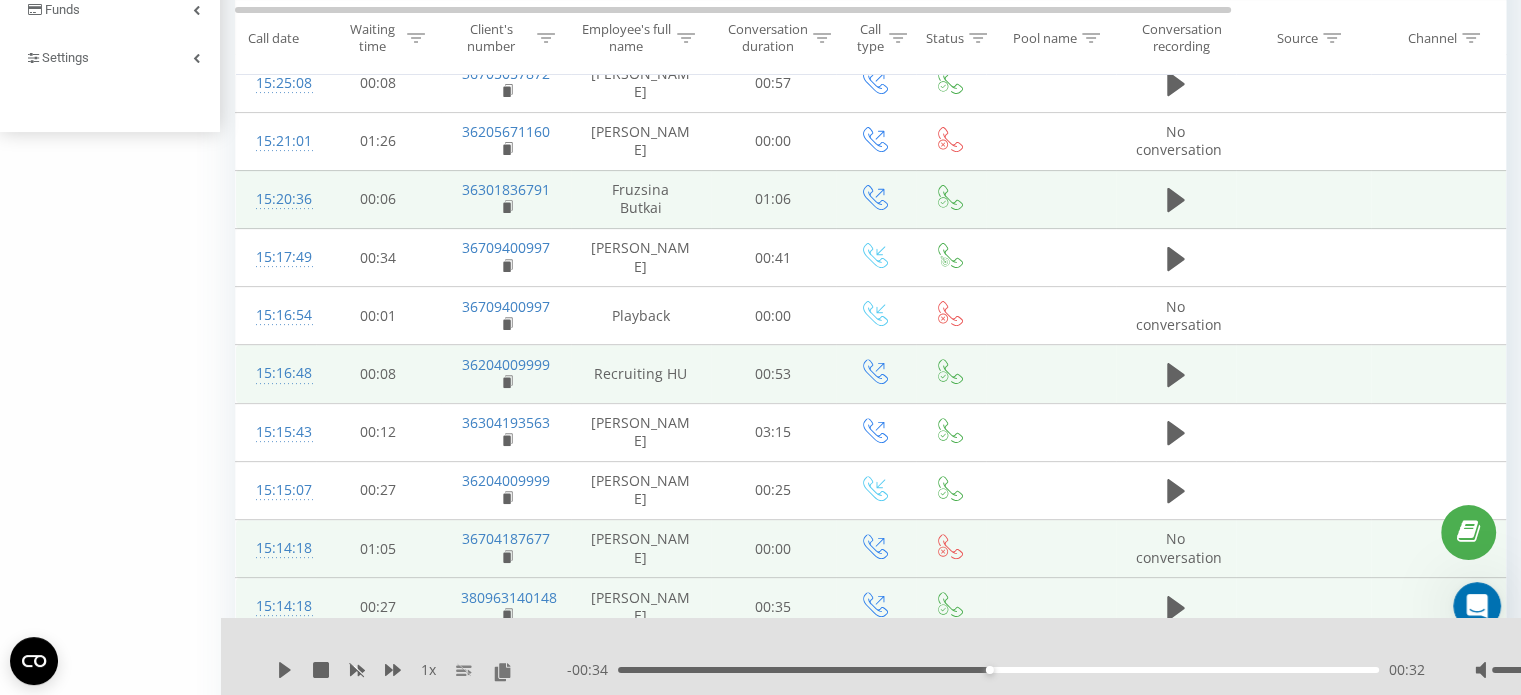 scroll, scrollTop: 644, scrollLeft: 0, axis: vertical 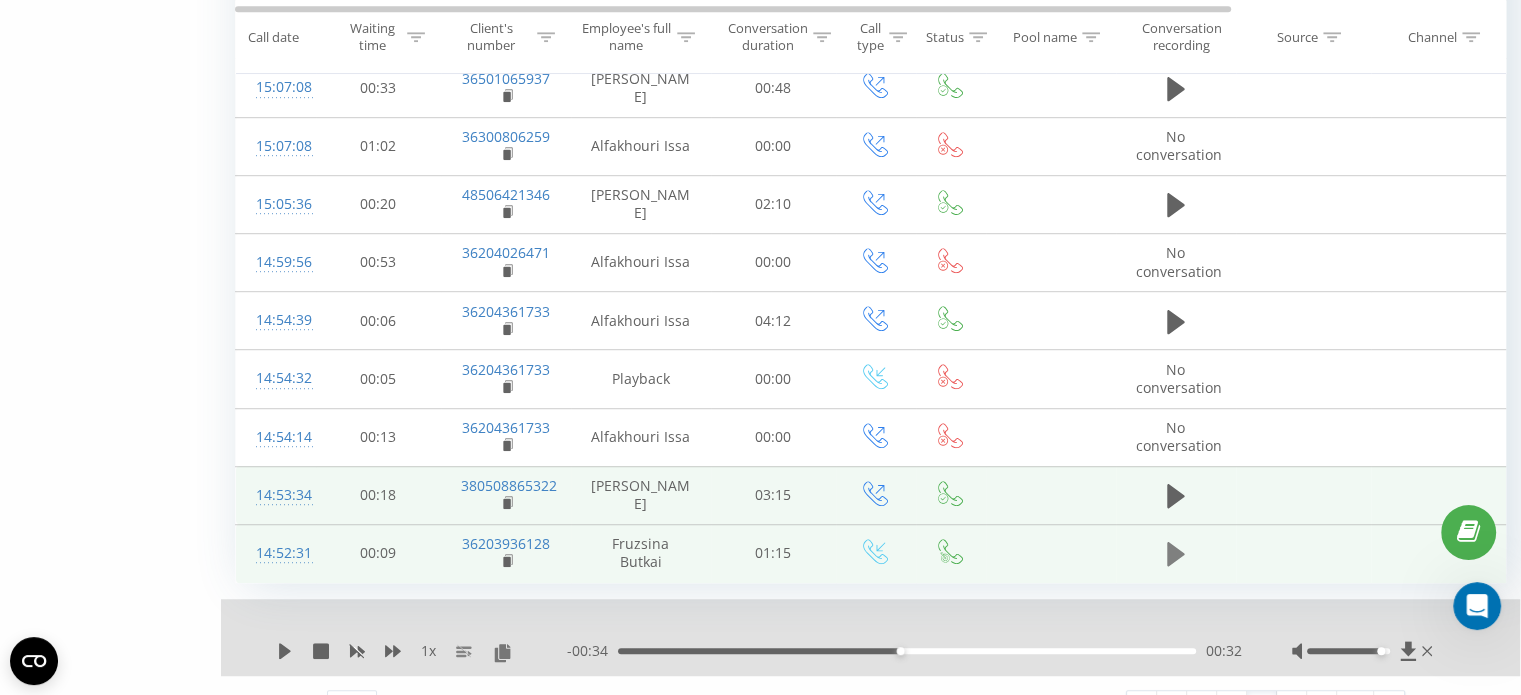 click 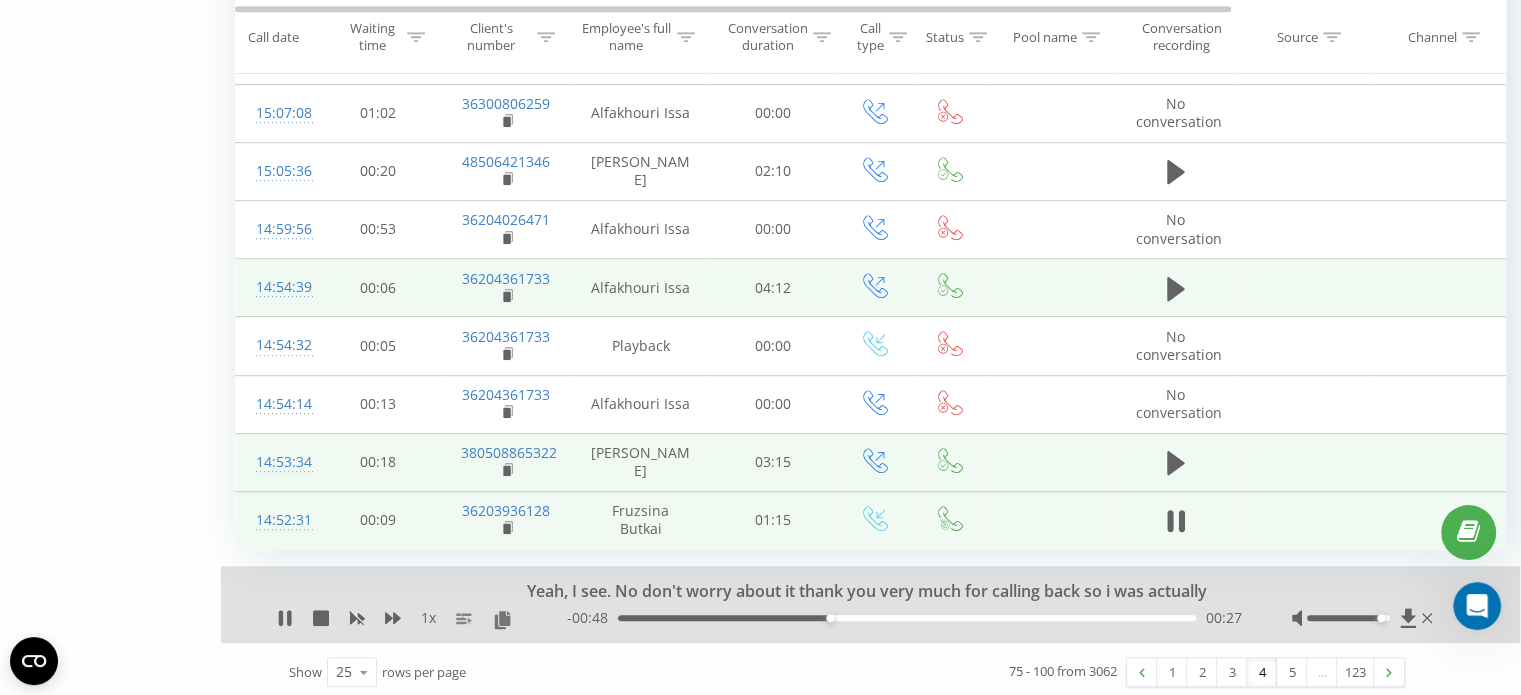 scroll, scrollTop: 1204, scrollLeft: 0, axis: vertical 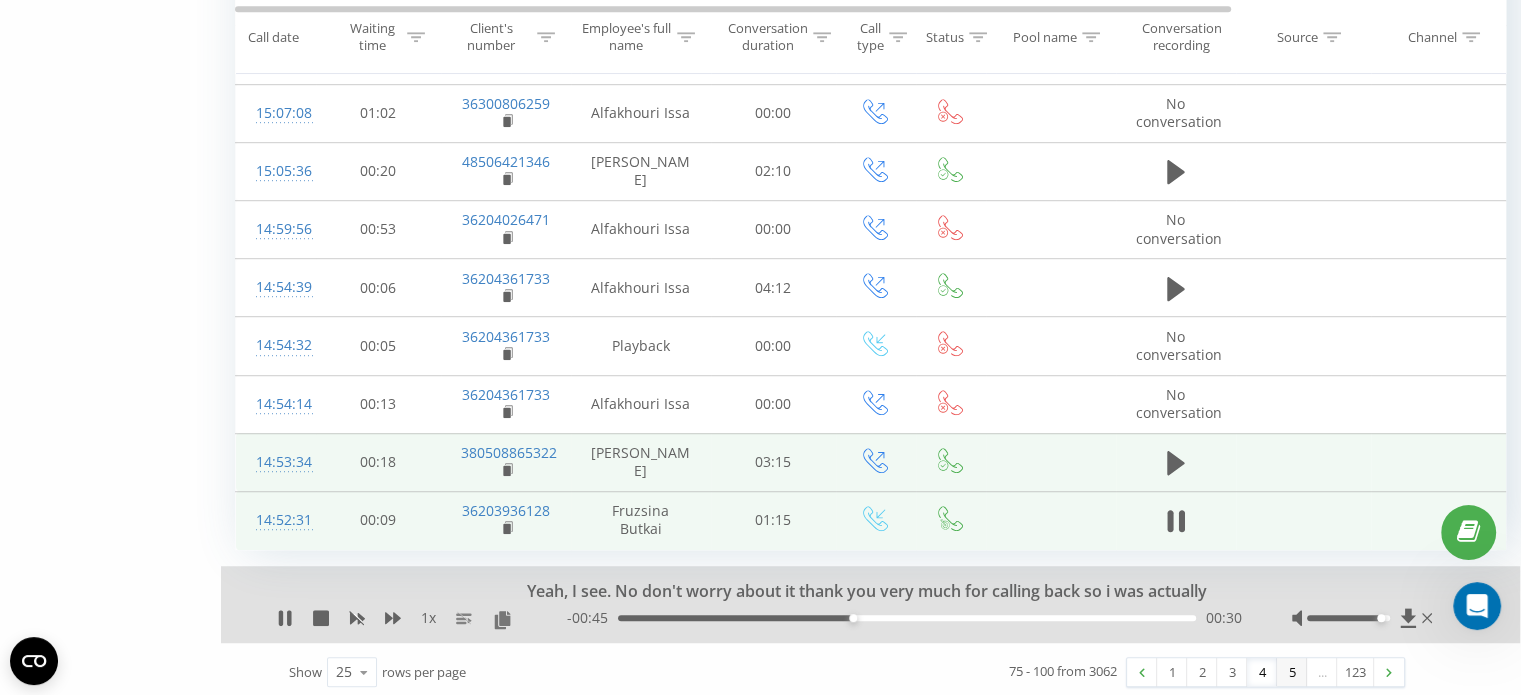 click on "5" at bounding box center (1292, 672) 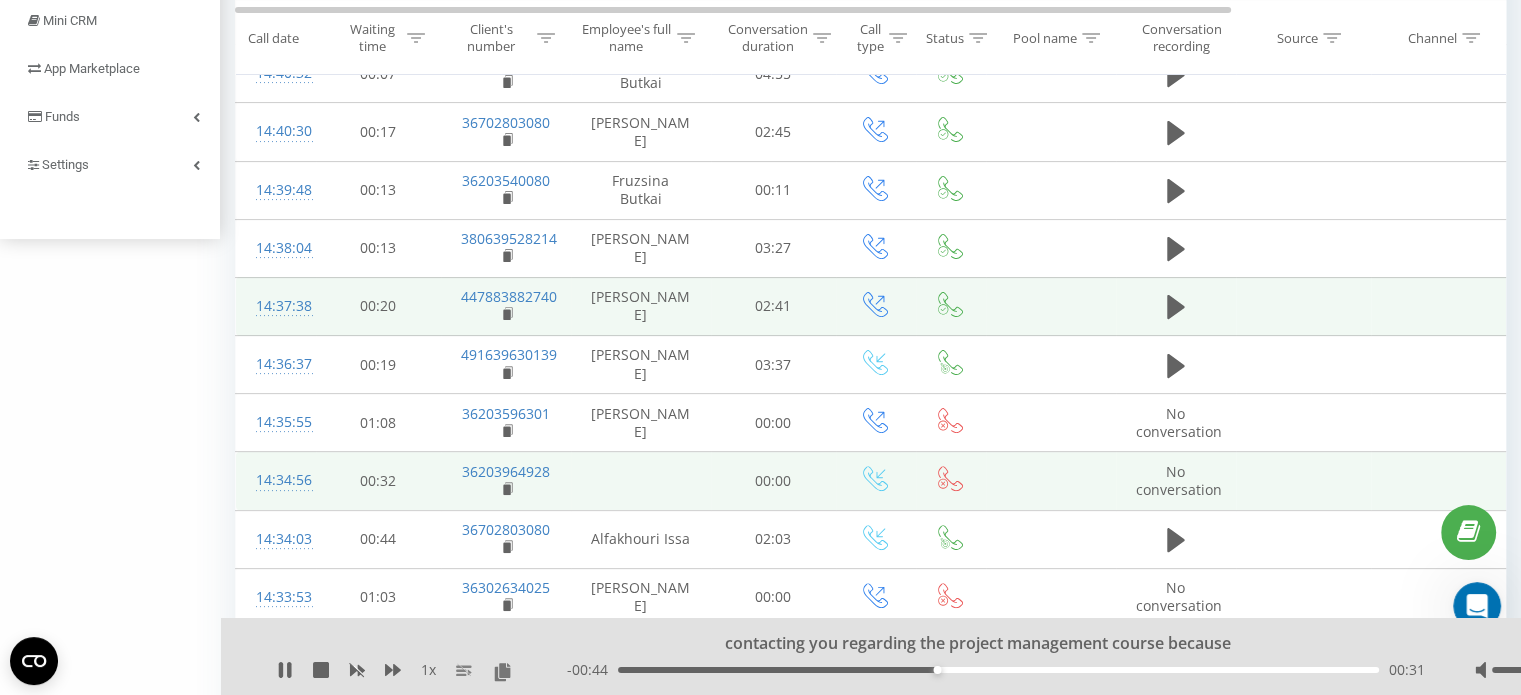 scroll, scrollTop: 132, scrollLeft: 0, axis: vertical 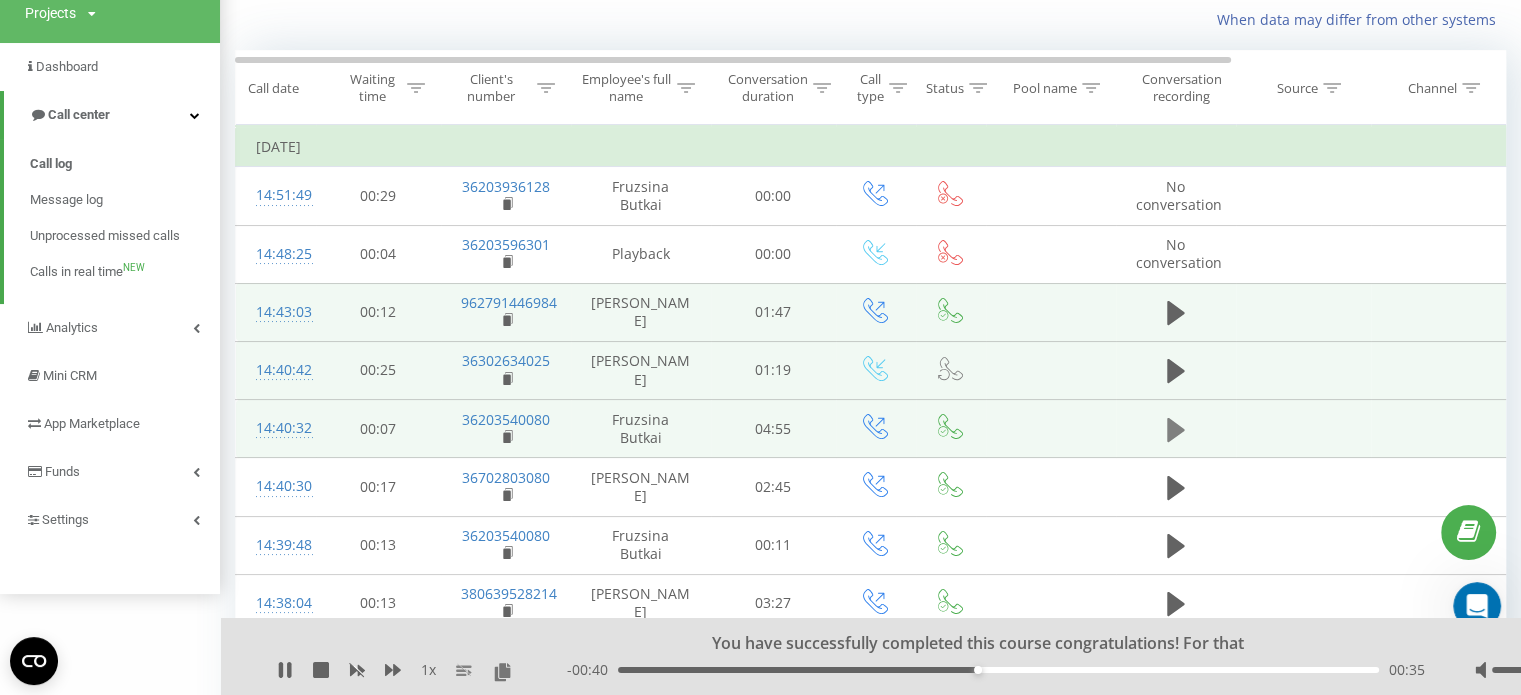 click 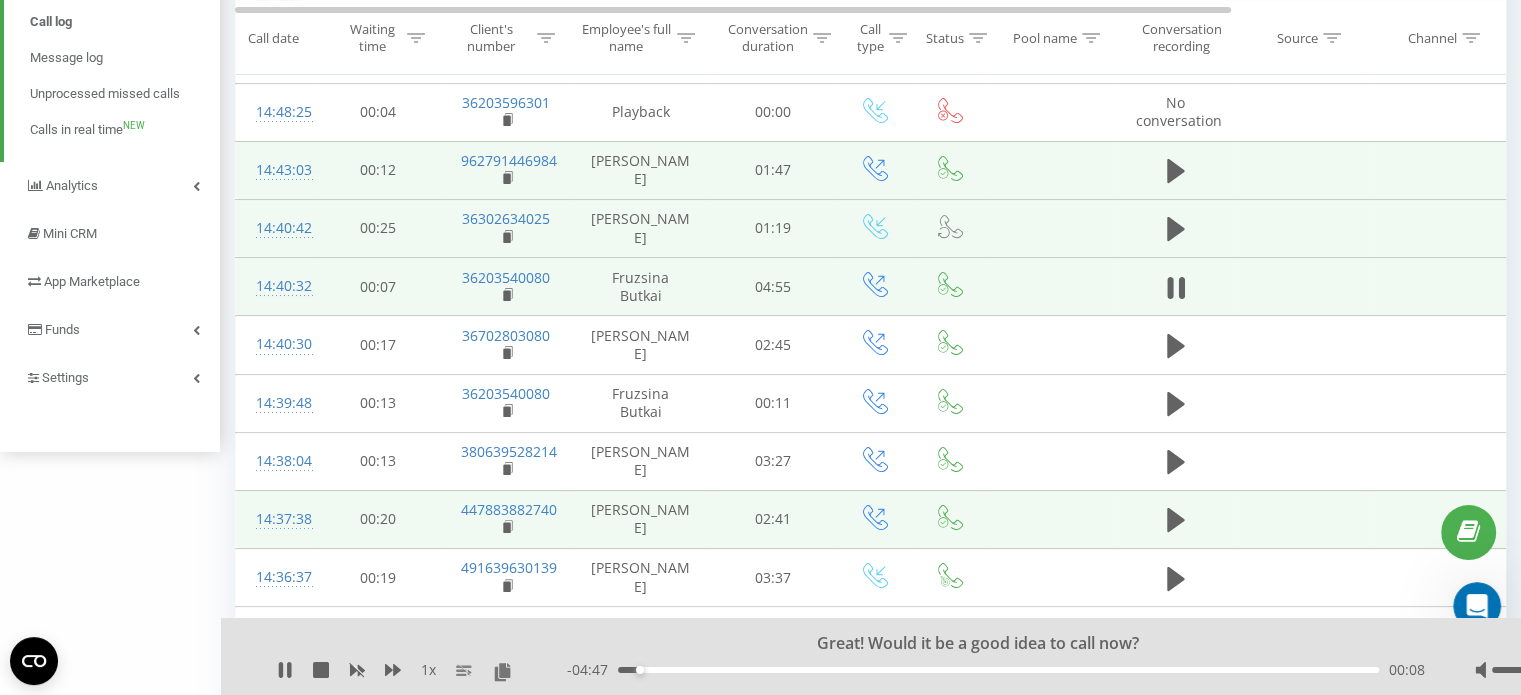 scroll, scrollTop: 276, scrollLeft: 0, axis: vertical 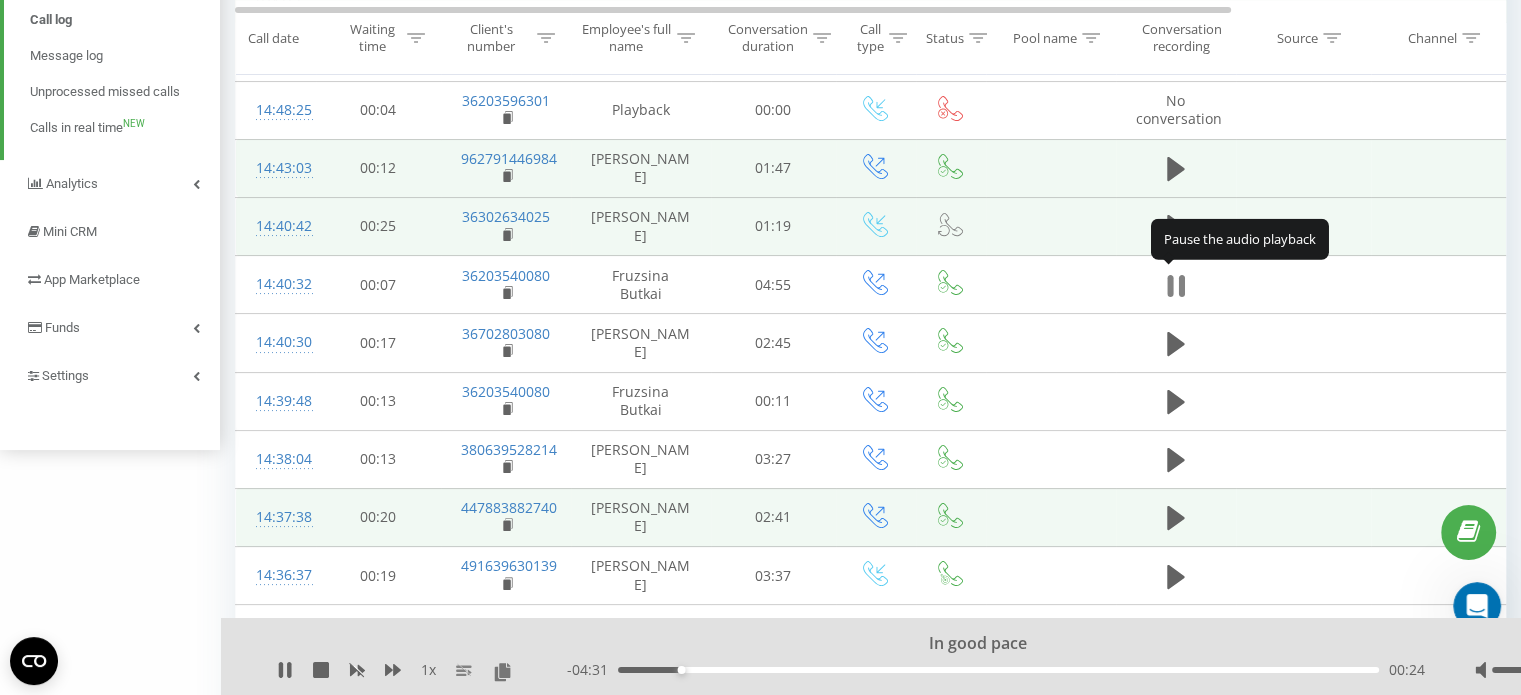 click 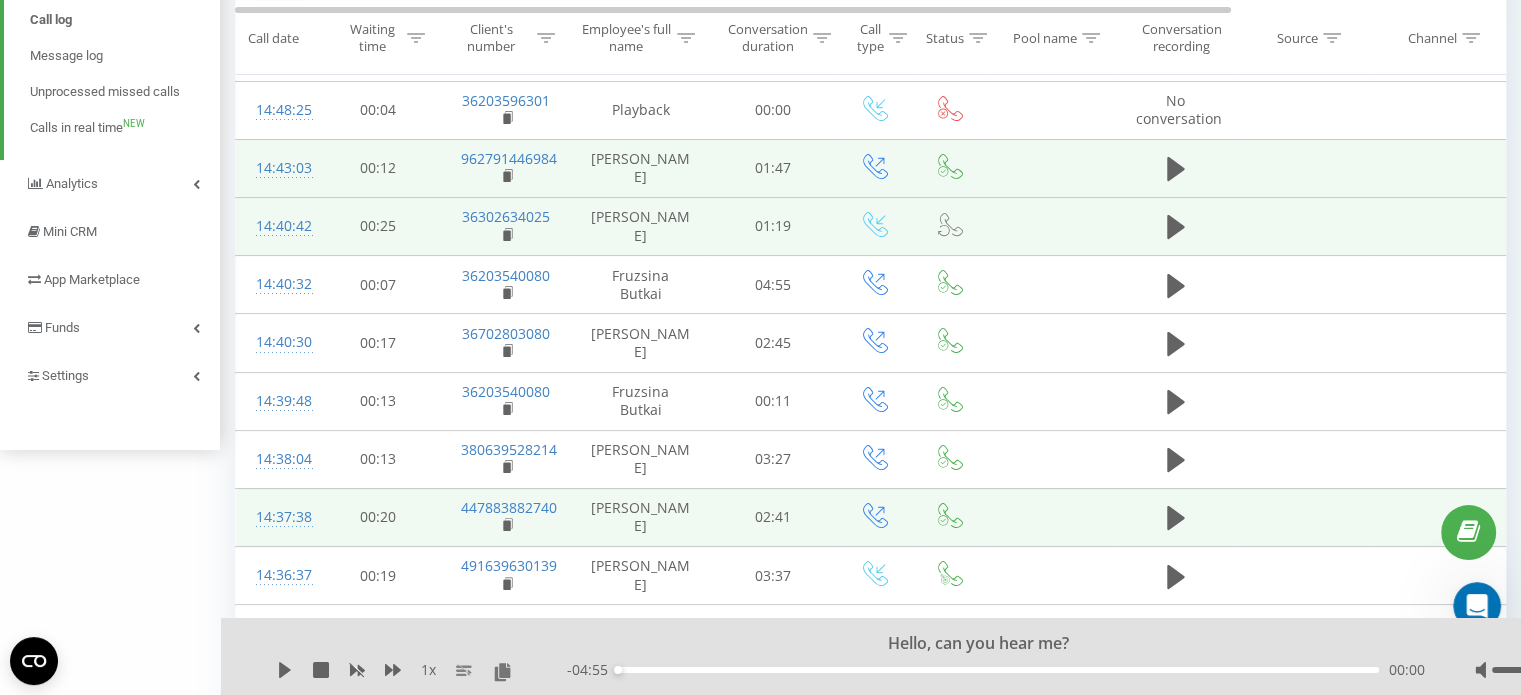 click 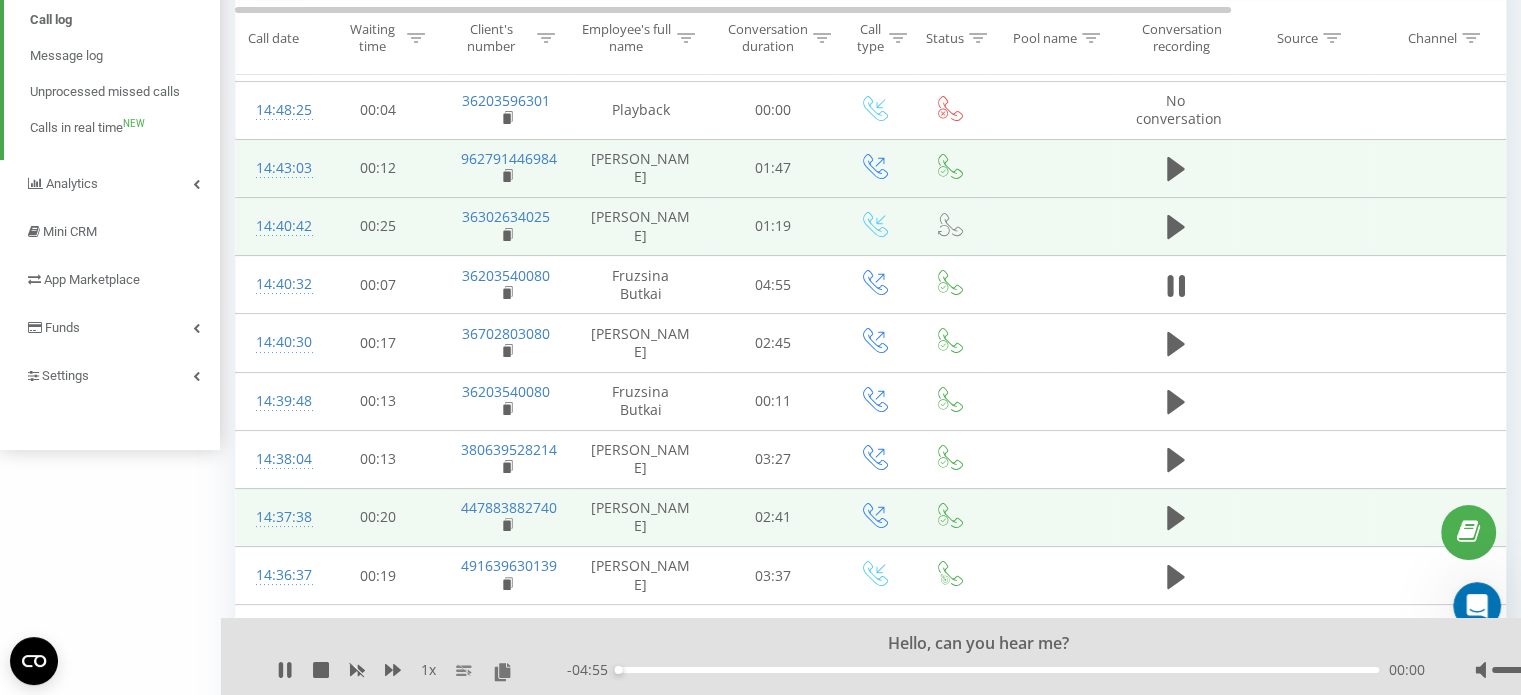 click 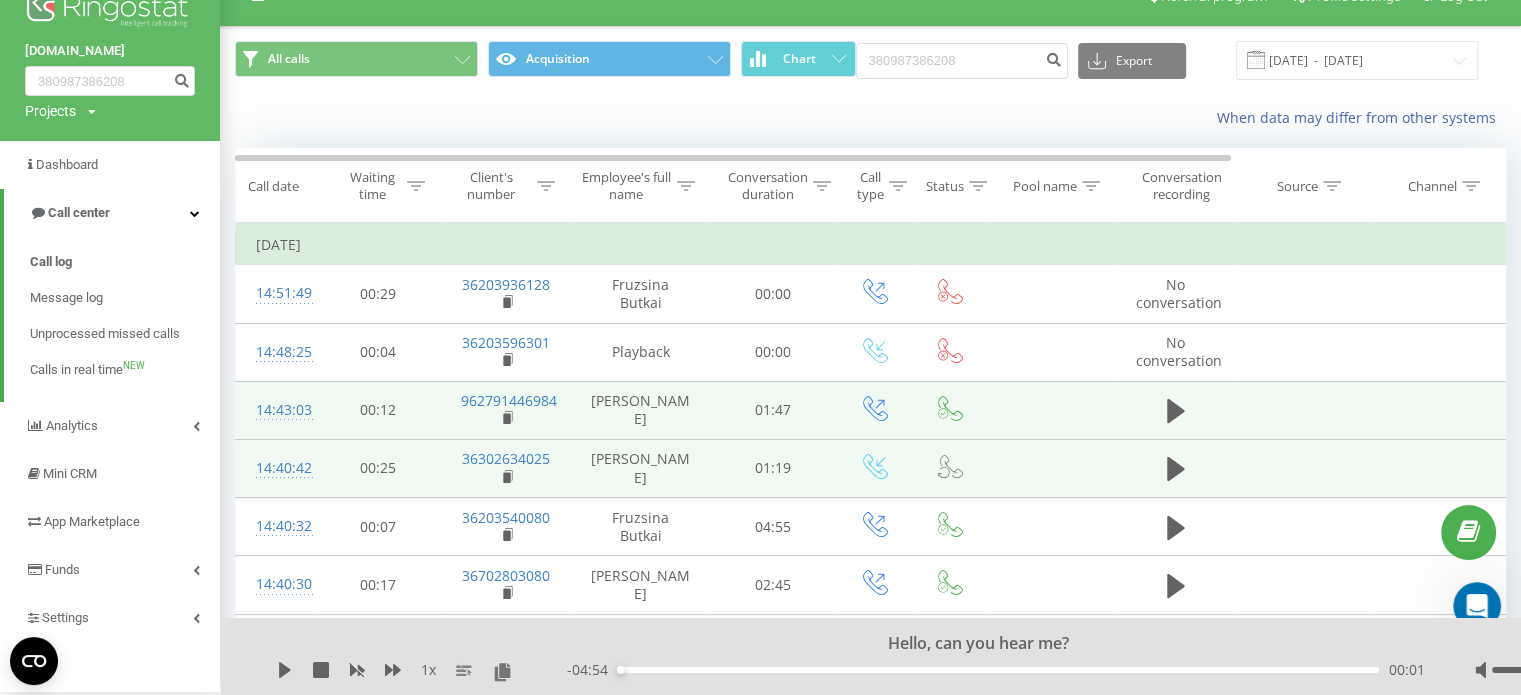 scroll, scrollTop: 32, scrollLeft: 0, axis: vertical 